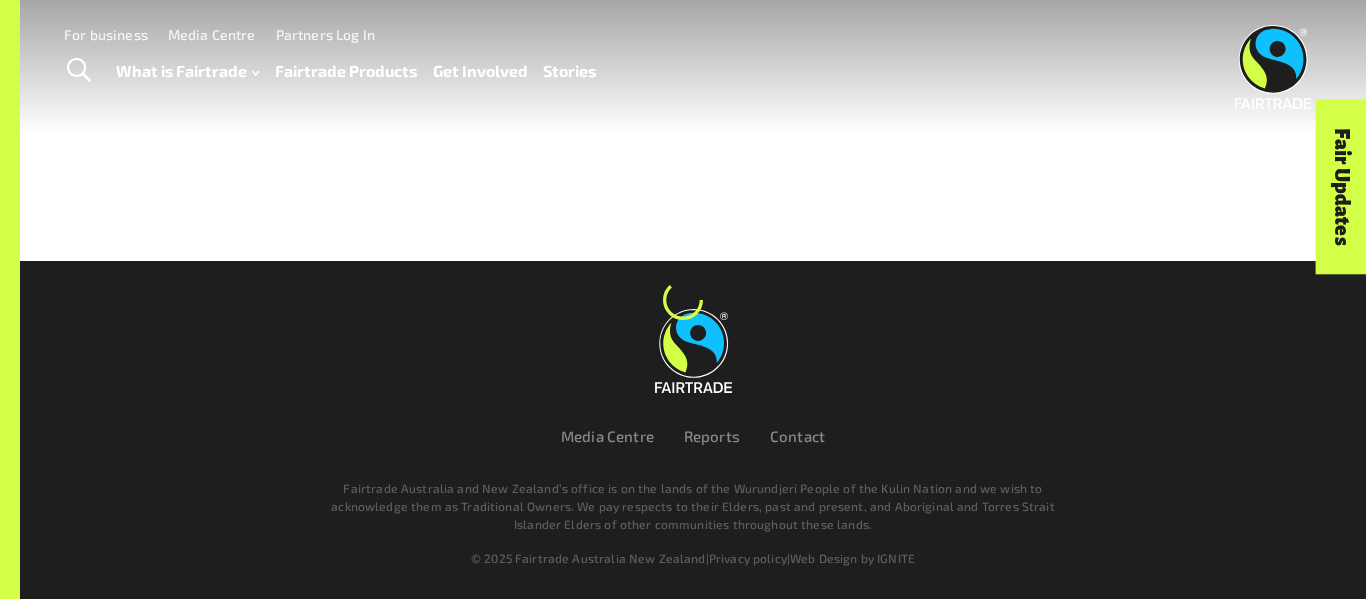 scroll, scrollTop: 0, scrollLeft: 0, axis: both 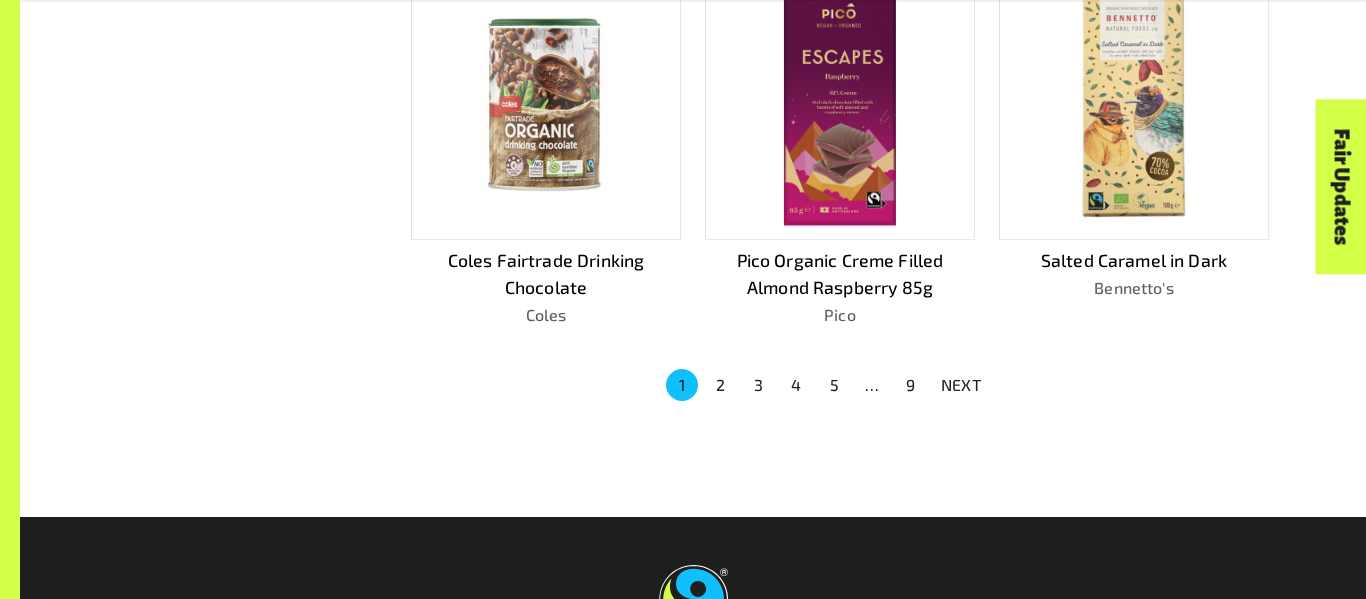 click on "2" at bounding box center [720, 385] 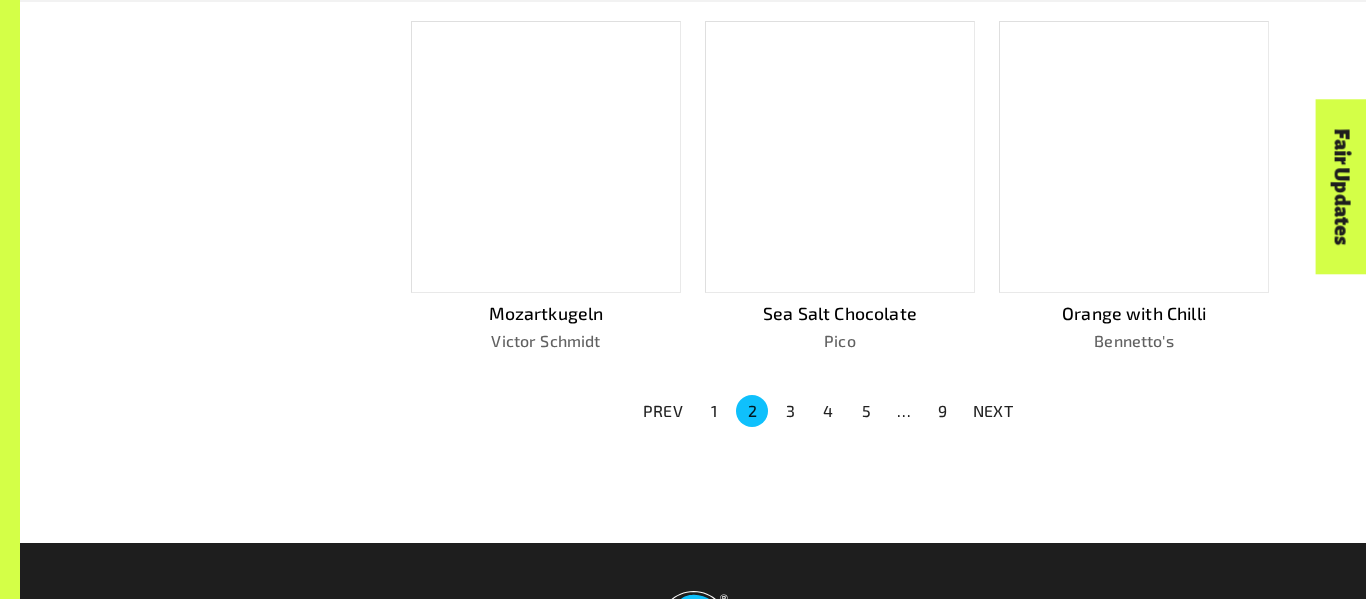 scroll, scrollTop: 1397, scrollLeft: 0, axis: vertical 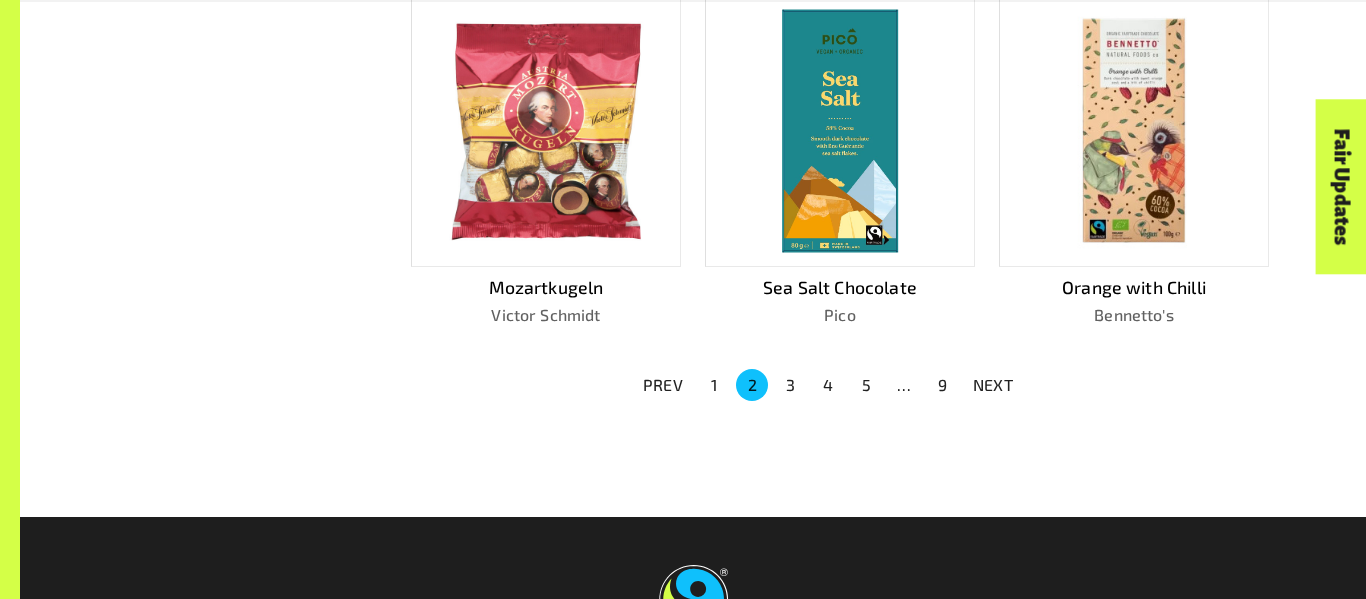 click on "3" at bounding box center [790, 385] 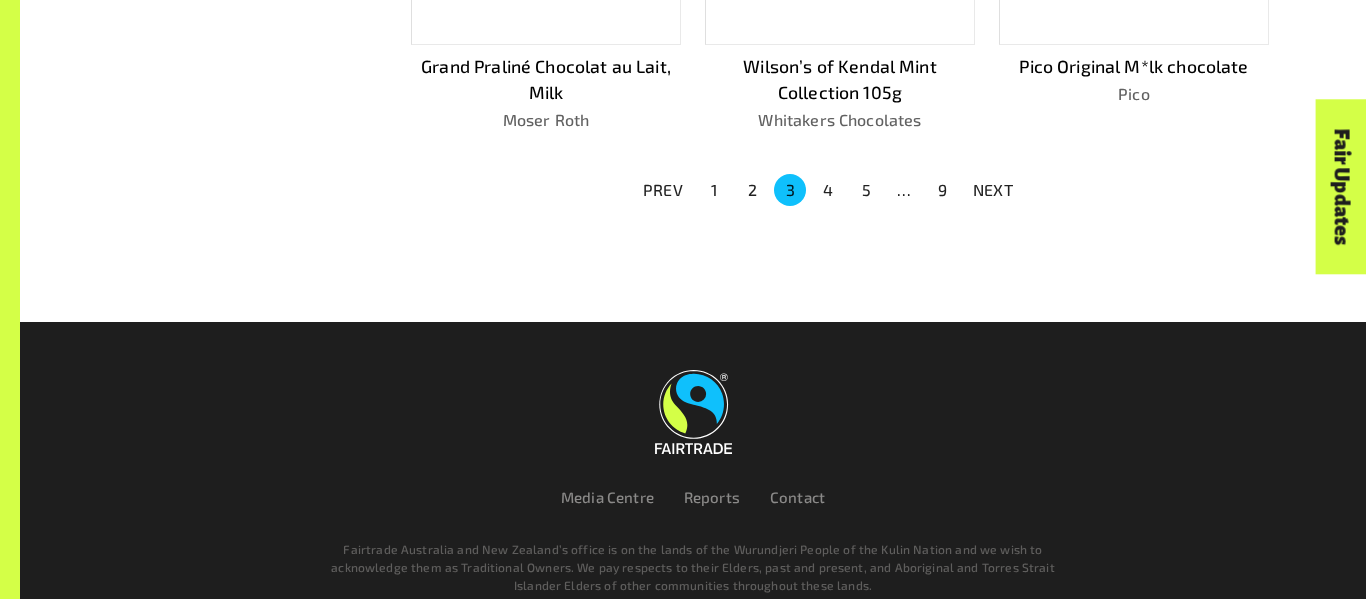 scroll, scrollTop: 1626, scrollLeft: 0, axis: vertical 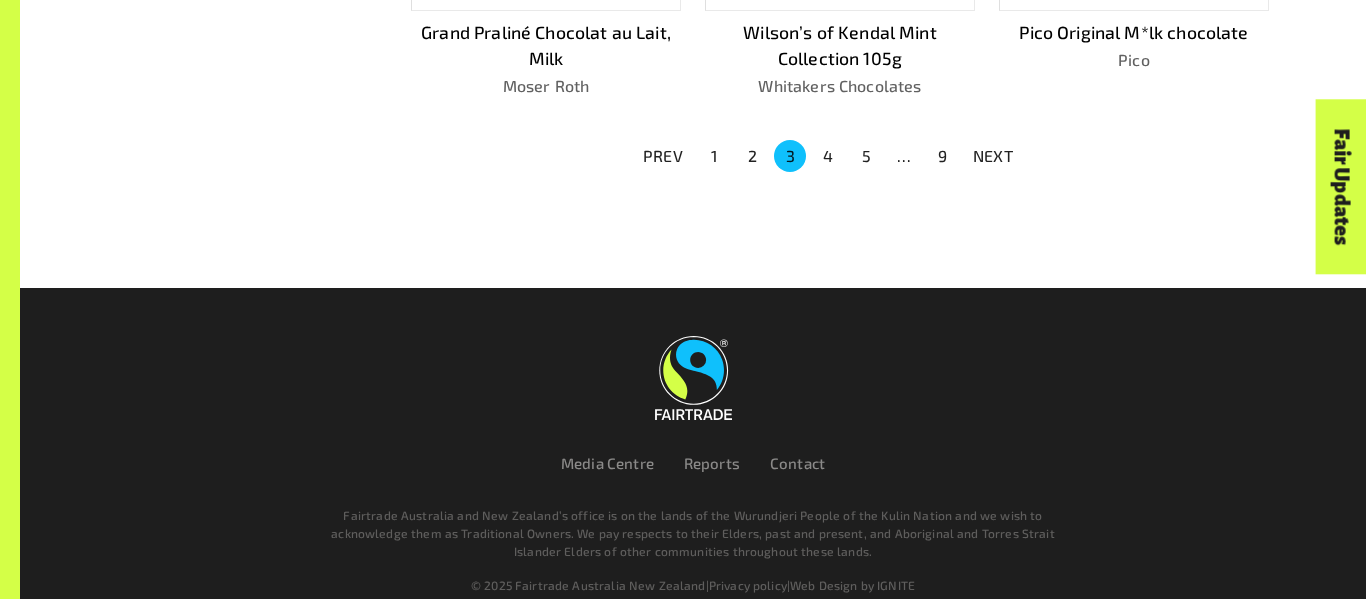 click on "4" at bounding box center (828, 156) 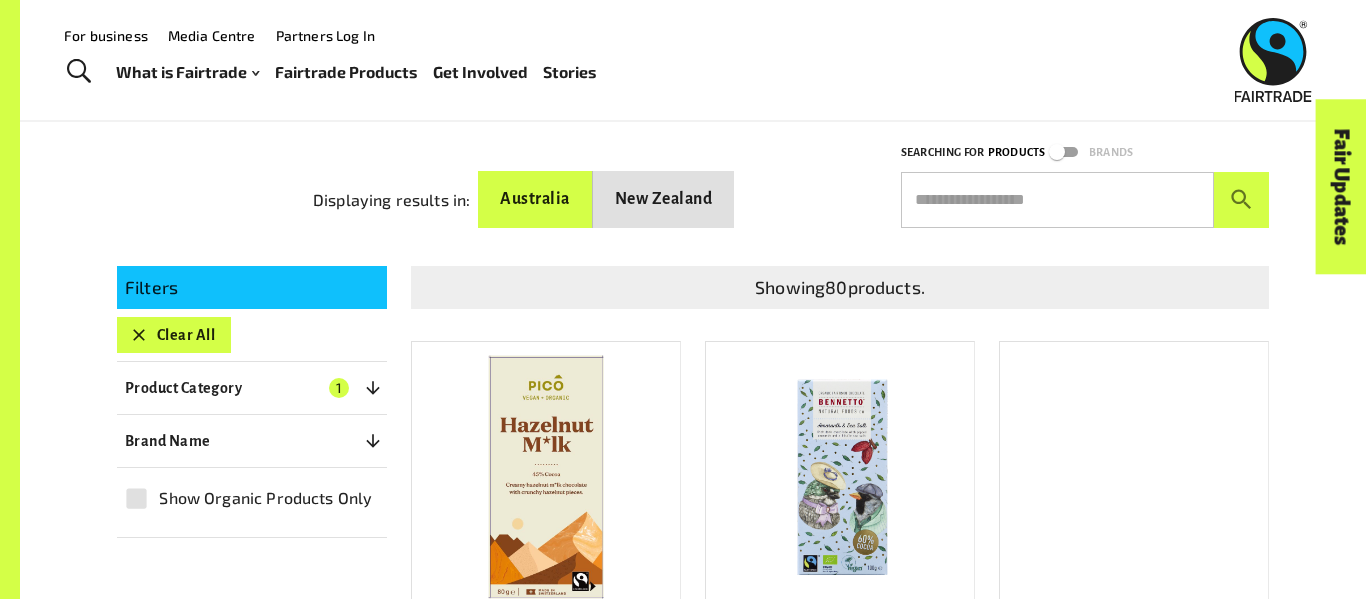 scroll, scrollTop: 1627, scrollLeft: 0, axis: vertical 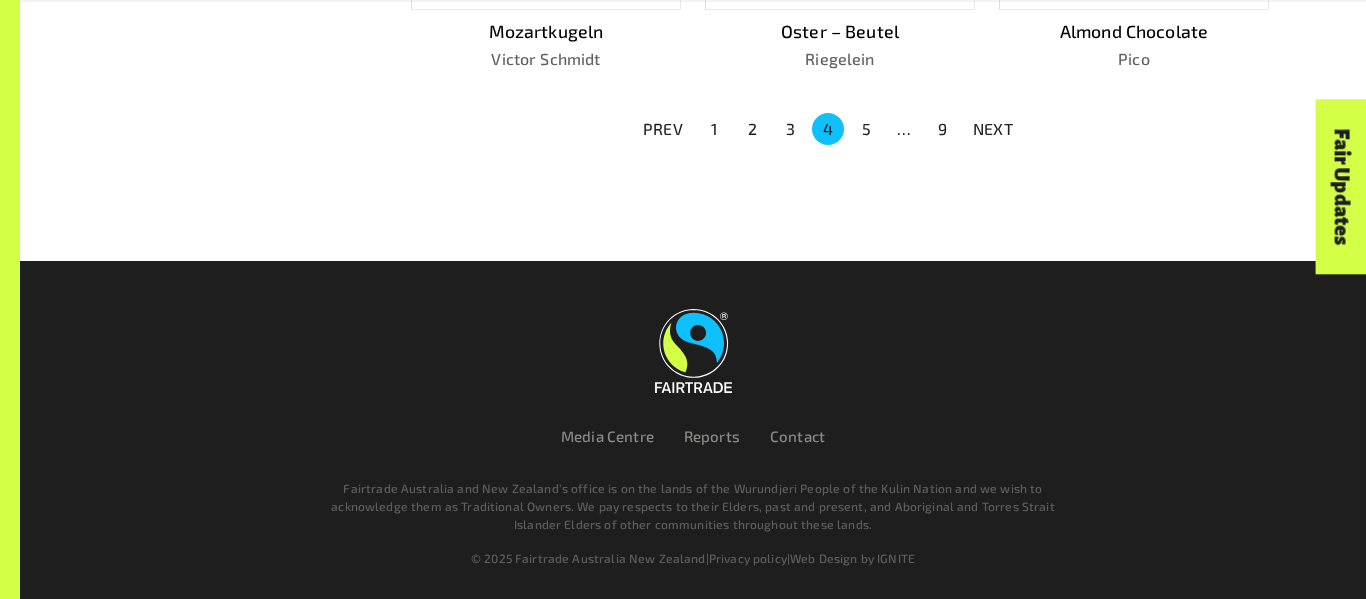 click on "5" at bounding box center (866, 129) 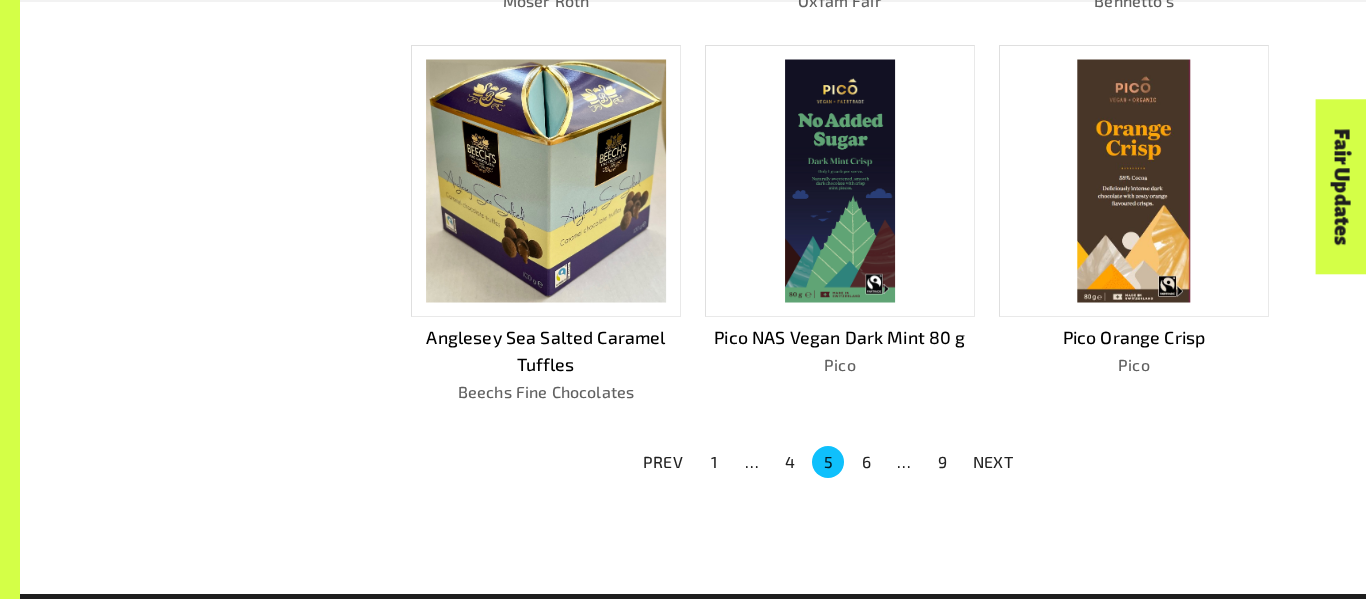 scroll, scrollTop: 1297, scrollLeft: 0, axis: vertical 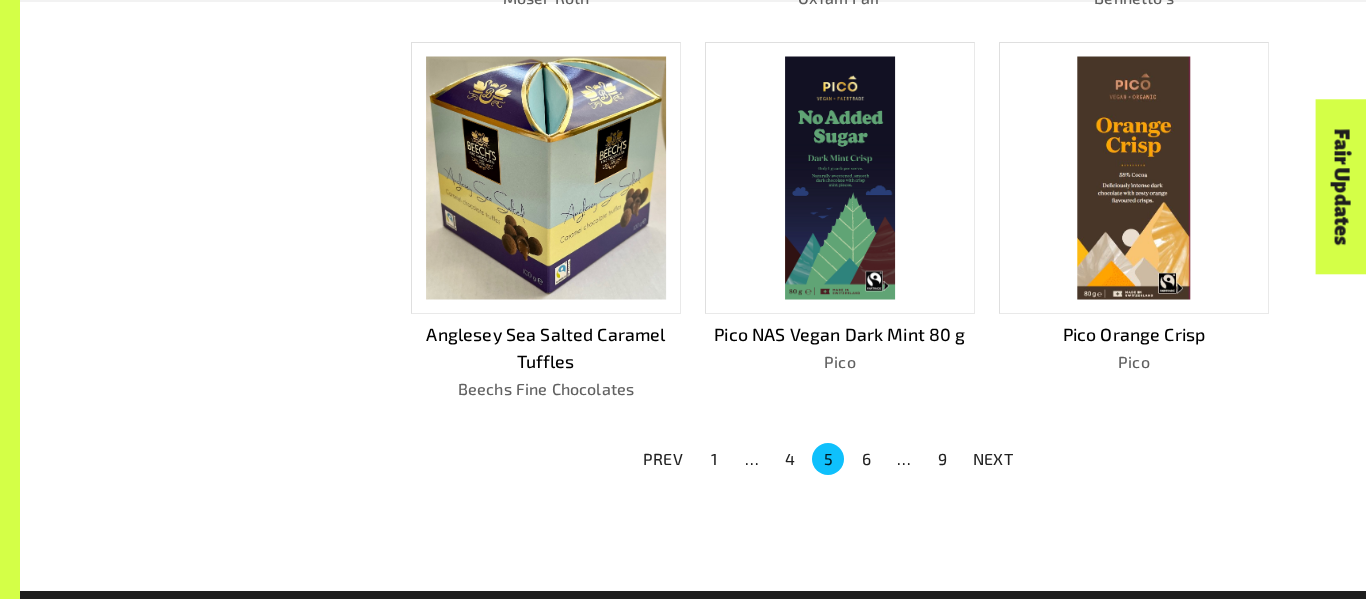 click on "6" at bounding box center (866, 459) 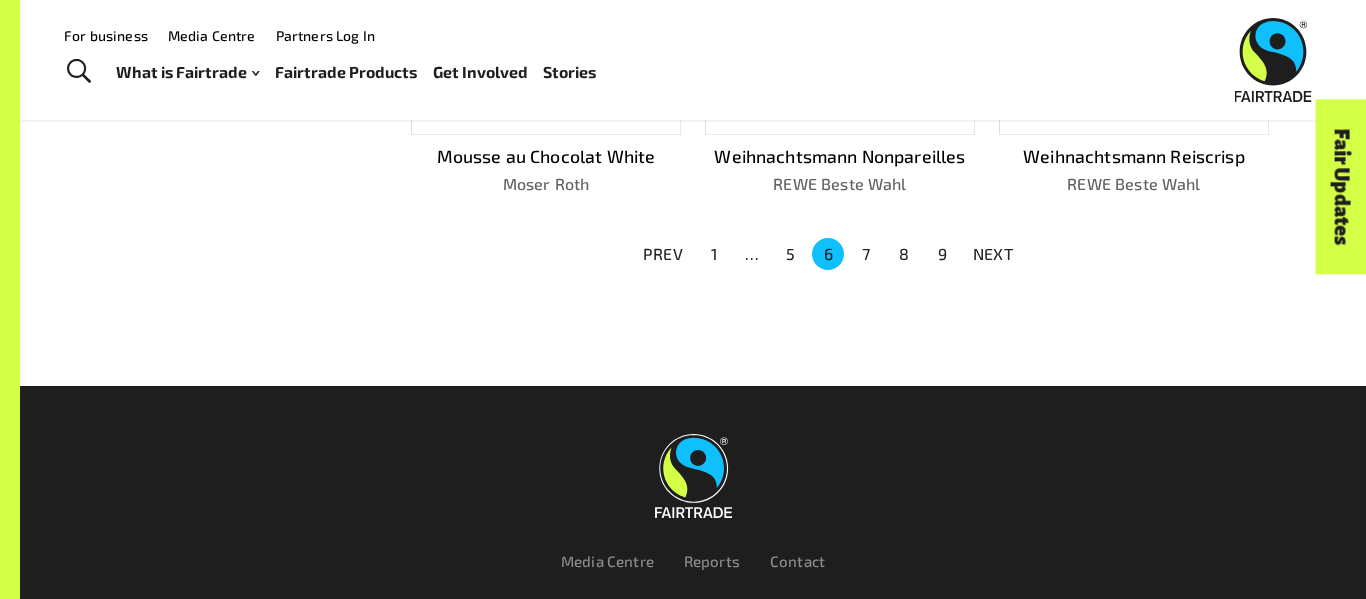 scroll, scrollTop: 1478, scrollLeft: 0, axis: vertical 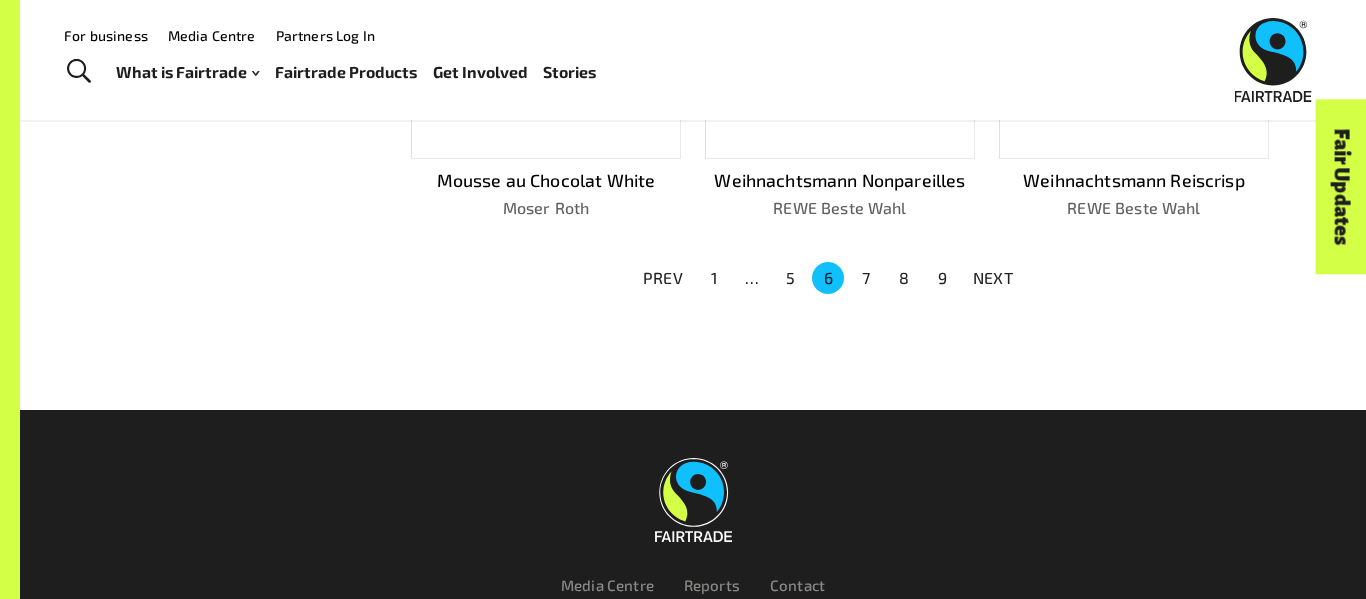 click on "7" at bounding box center (866, 278) 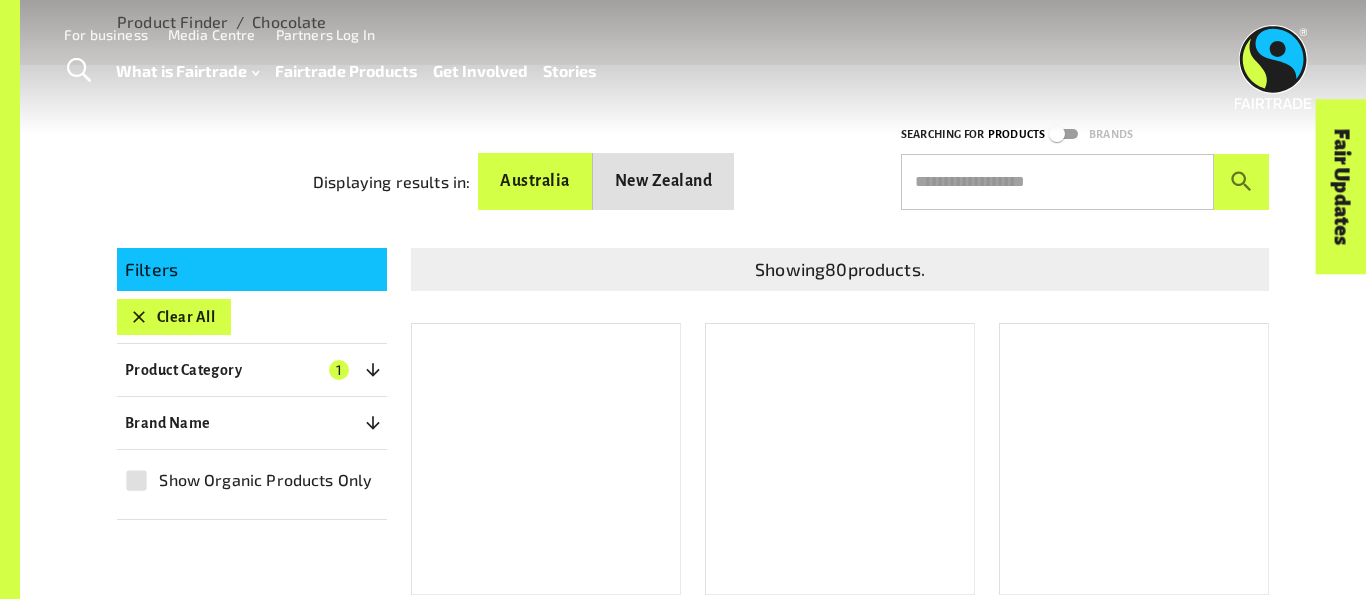 scroll, scrollTop: 0, scrollLeft: 0, axis: both 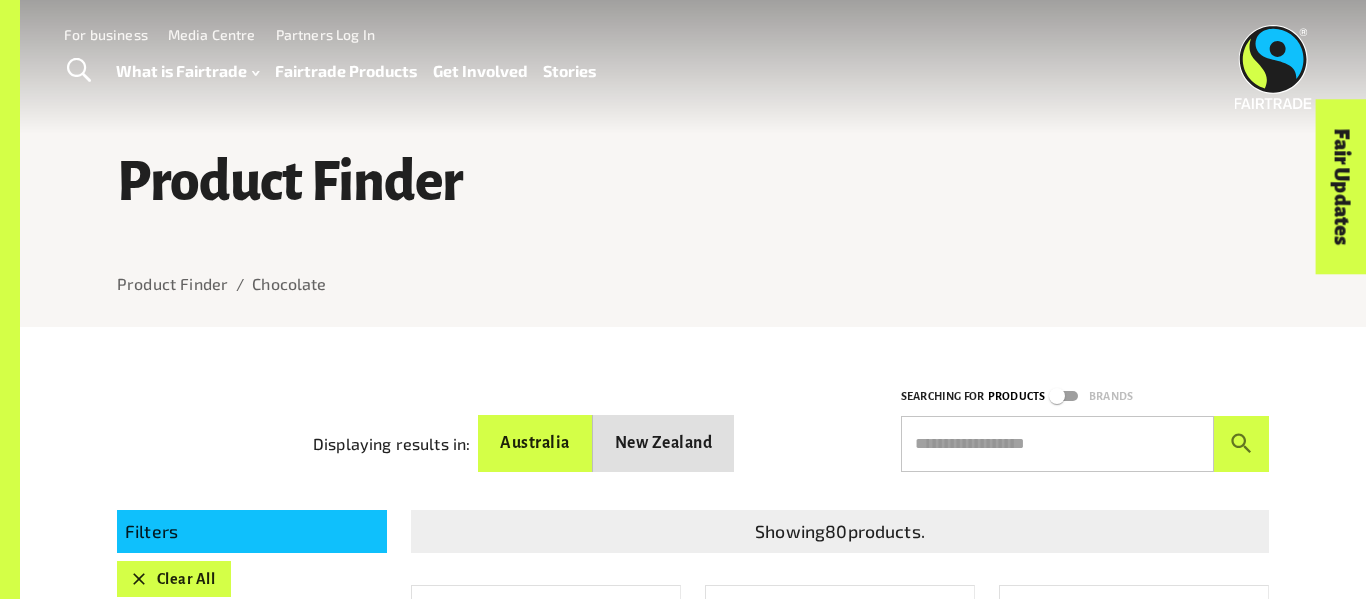 click at bounding box center [1273, 67] 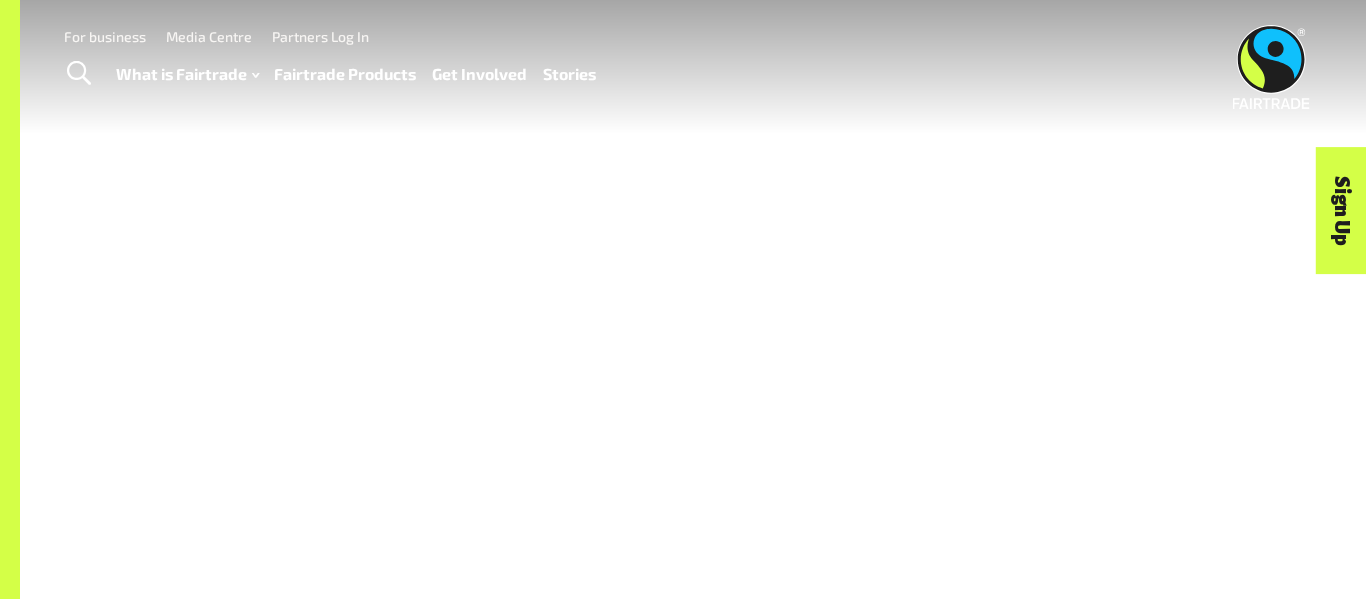scroll, scrollTop: 0, scrollLeft: 0, axis: both 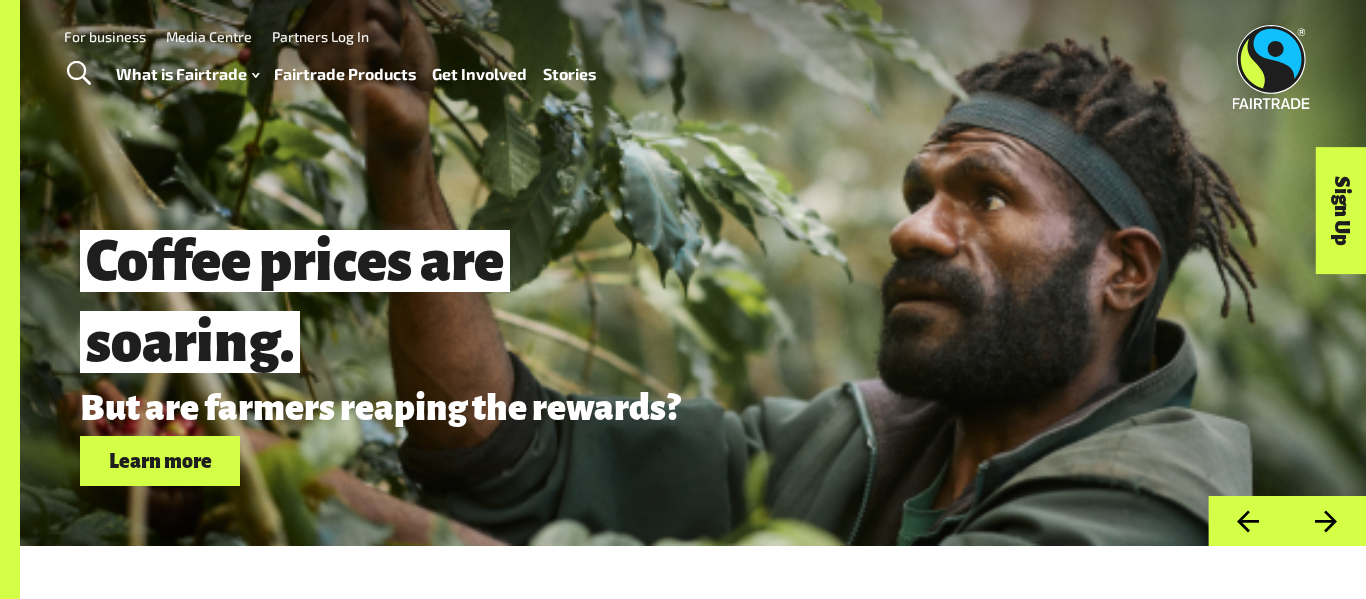click on "Fairtrade Products" at bounding box center [345, 74] 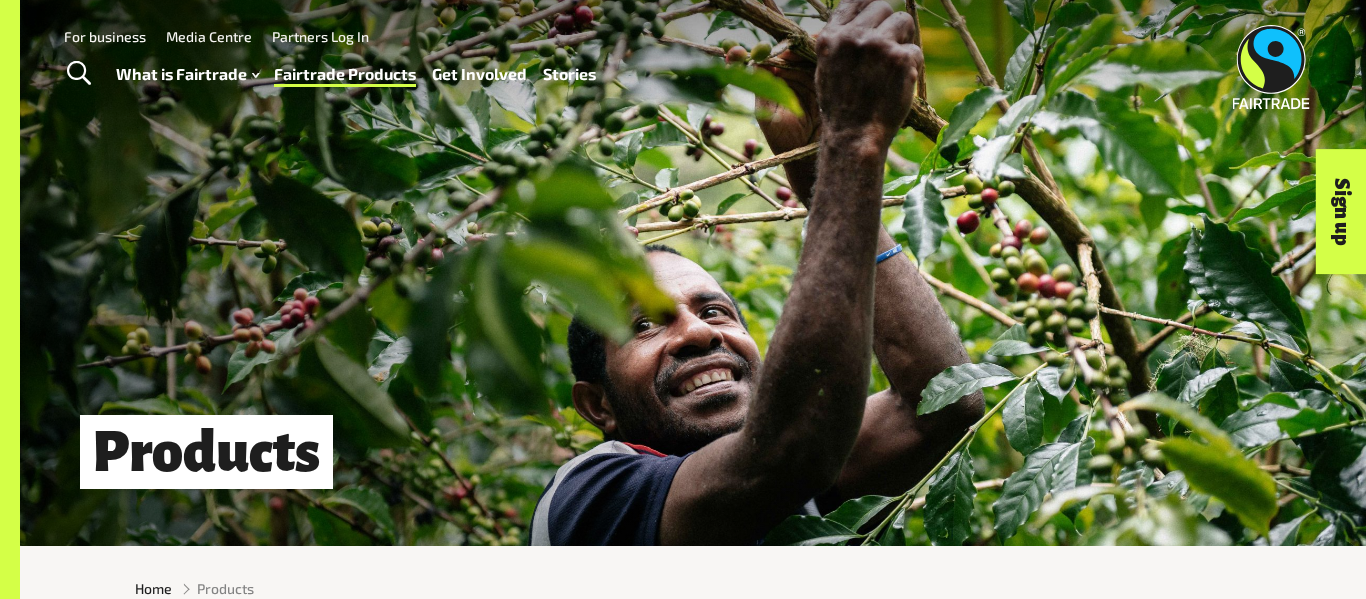 scroll, scrollTop: 0, scrollLeft: 0, axis: both 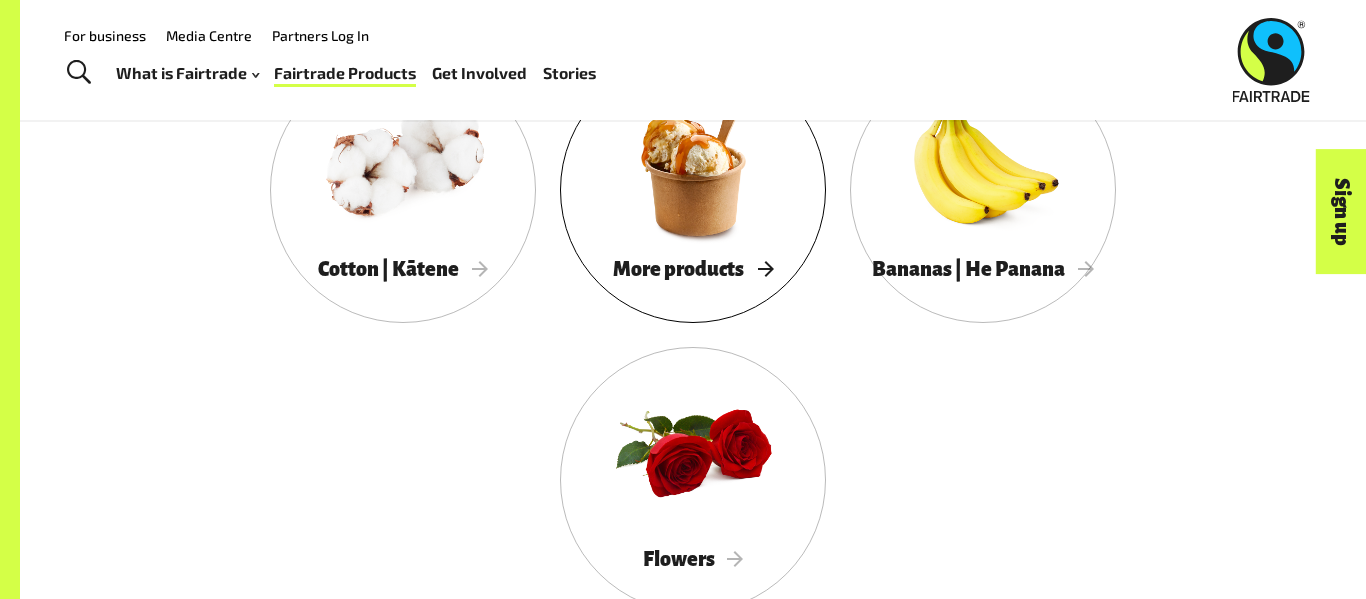 click at bounding box center (693, 162) 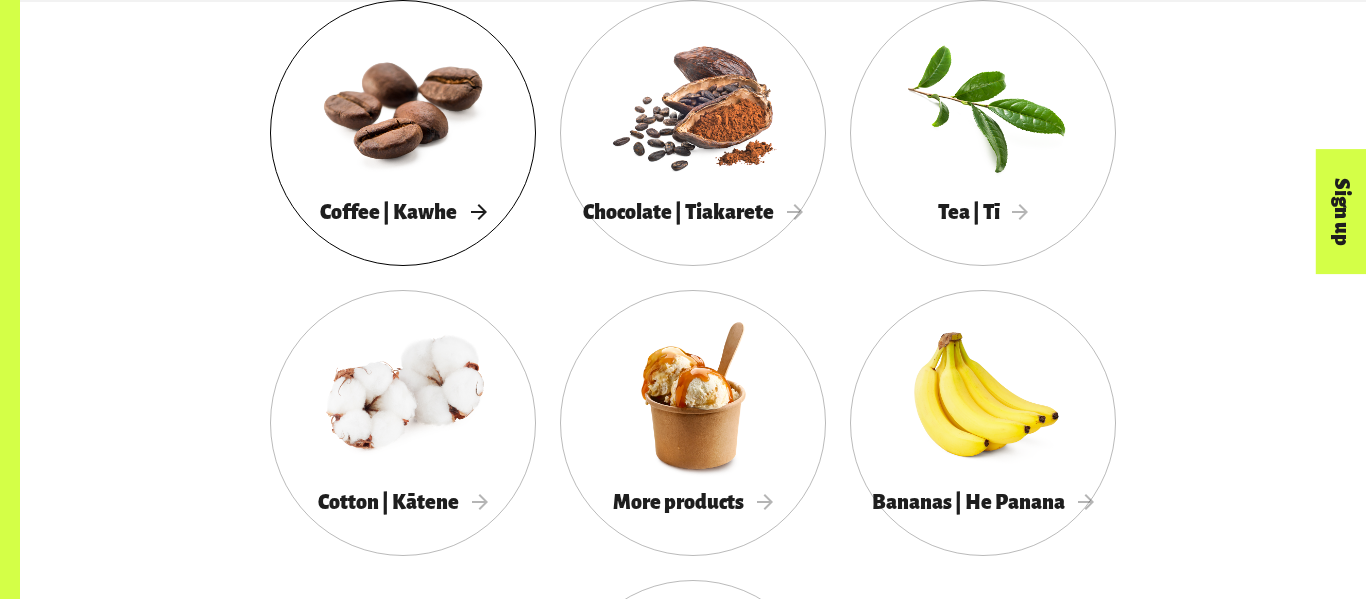 scroll, scrollTop: 1854, scrollLeft: 0, axis: vertical 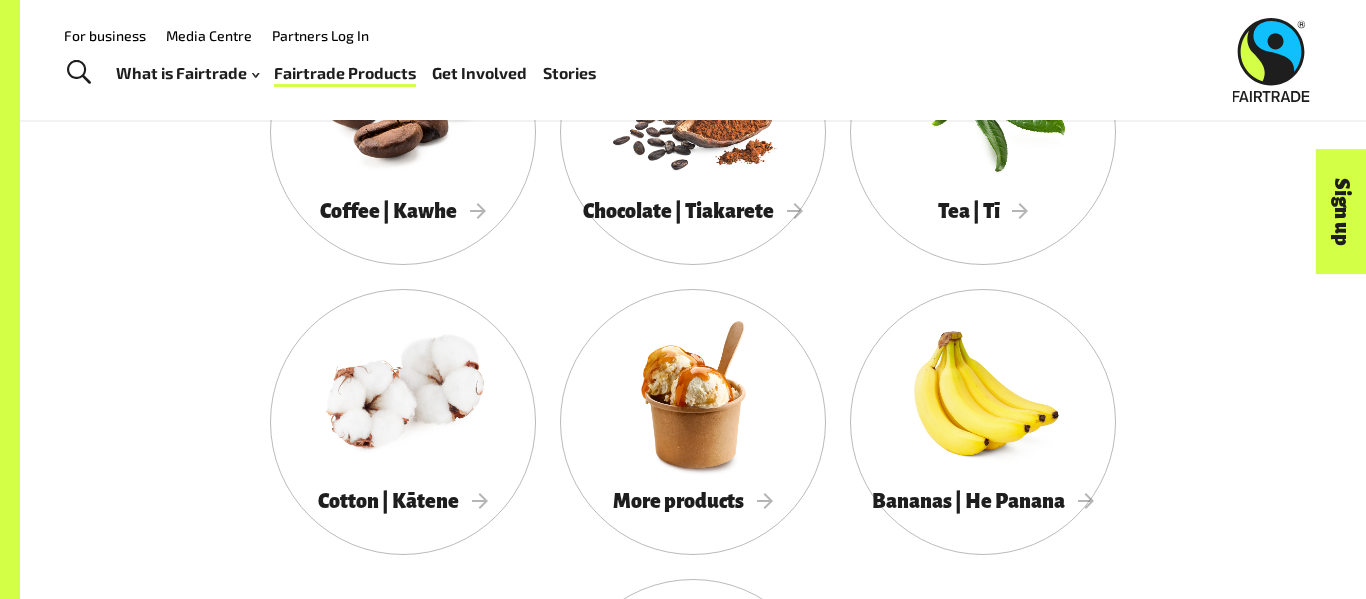click at bounding box center [79, 73] 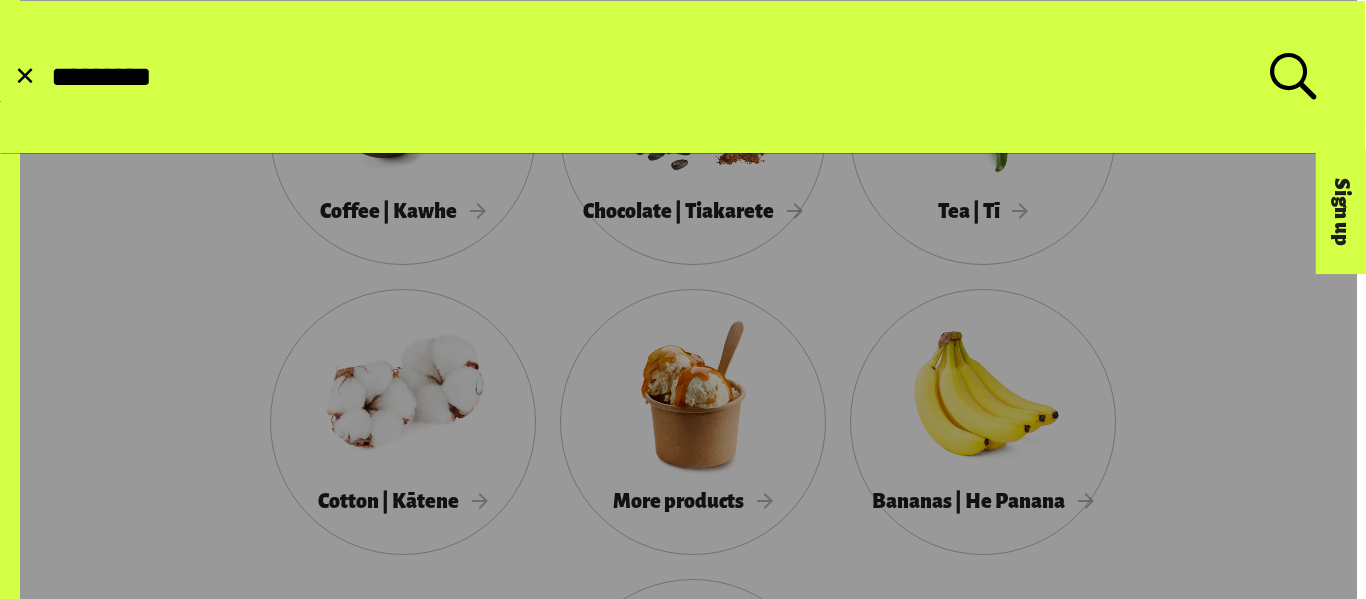 type on "*********" 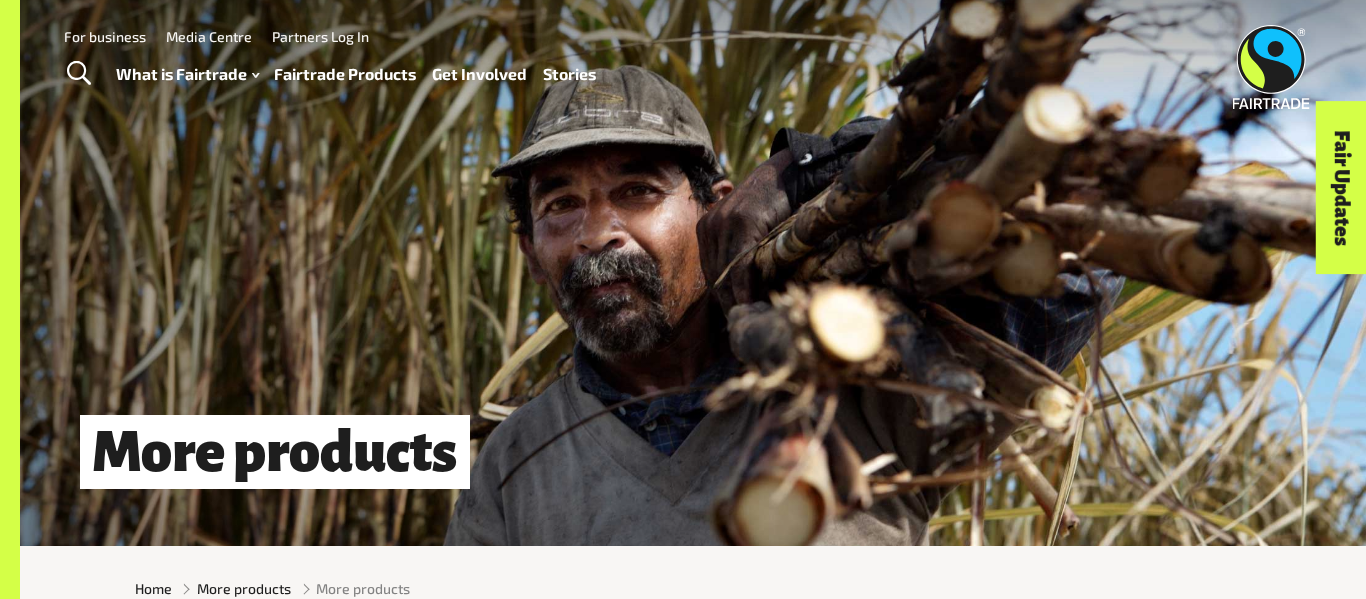 scroll, scrollTop: 0, scrollLeft: 0, axis: both 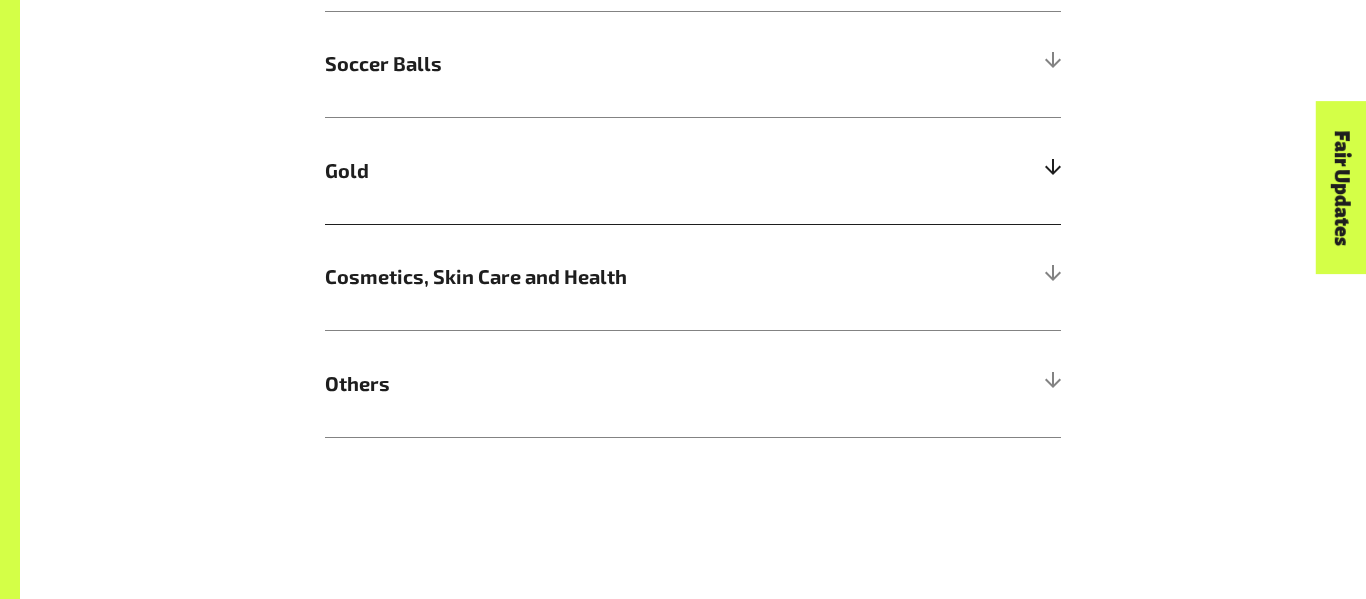 click on "Gold" at bounding box center [693, 170] 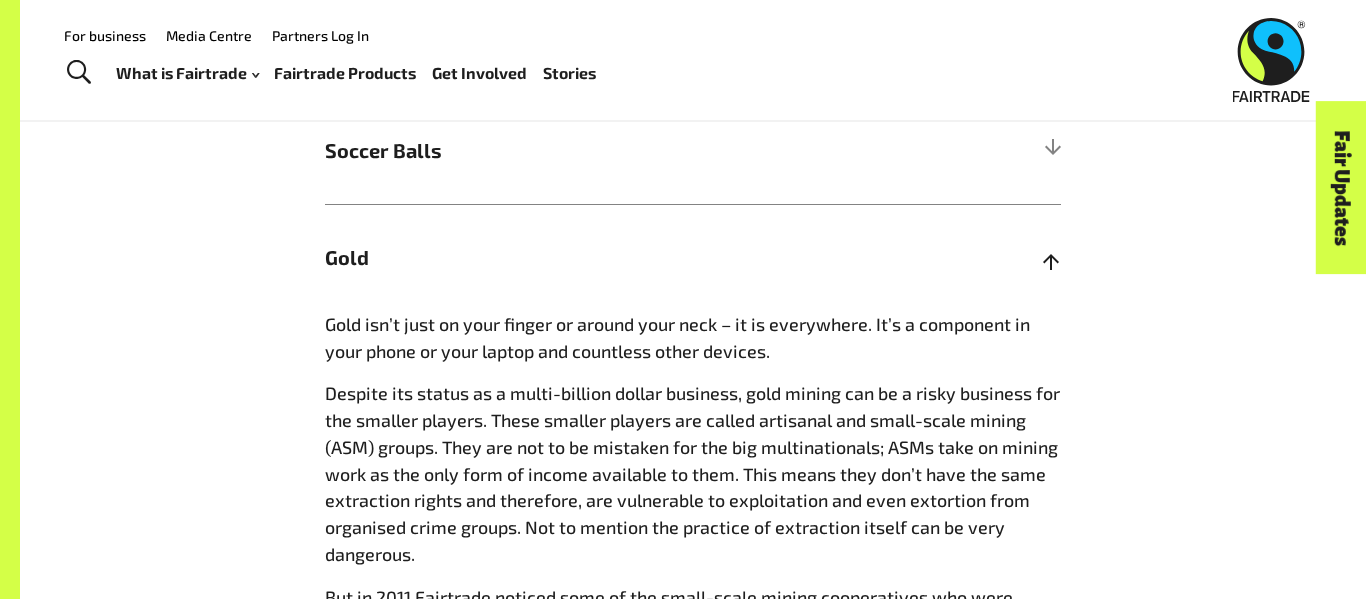 scroll, scrollTop: 1475, scrollLeft: 0, axis: vertical 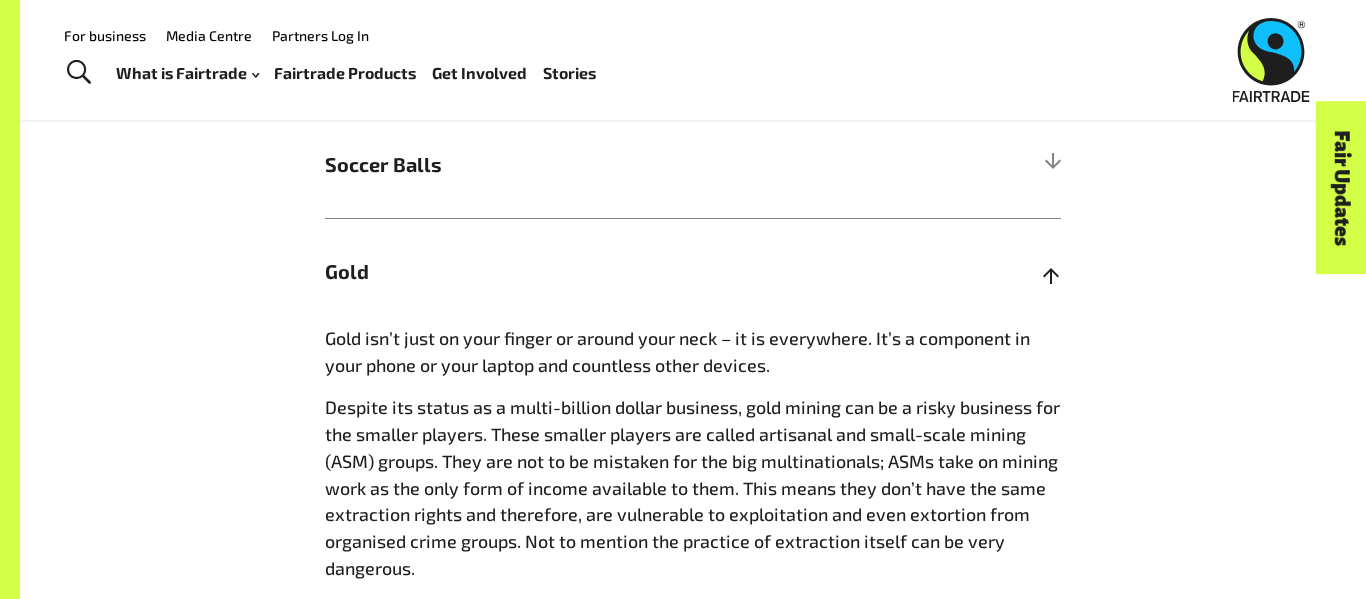 click on "Gold" at bounding box center (601, 272) 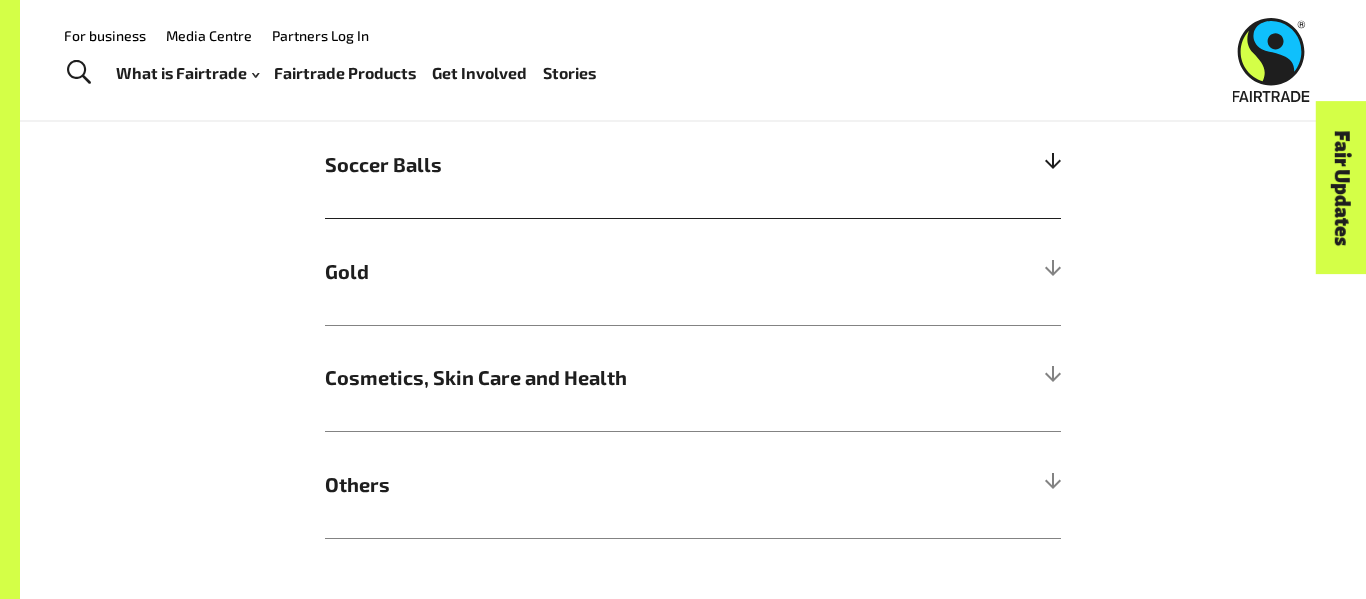 click on "Soccer Balls" at bounding box center [693, 165] 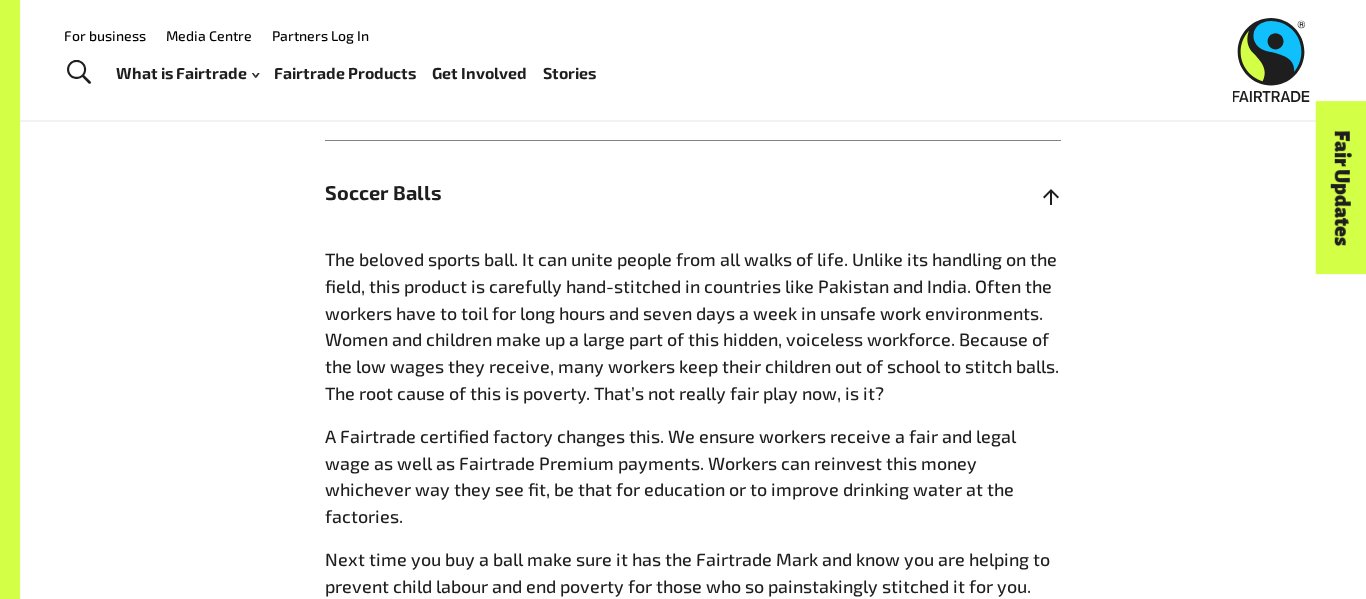 scroll, scrollTop: 1445, scrollLeft: 0, axis: vertical 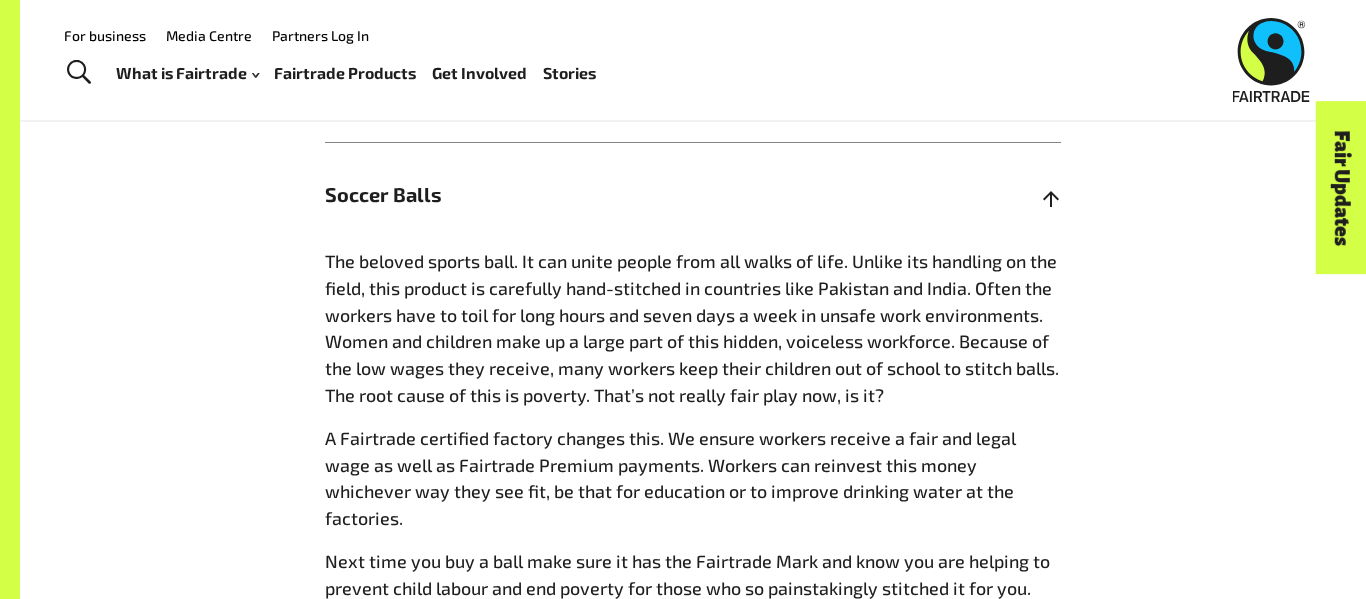 click on "Soccer Balls" at bounding box center [601, 195] 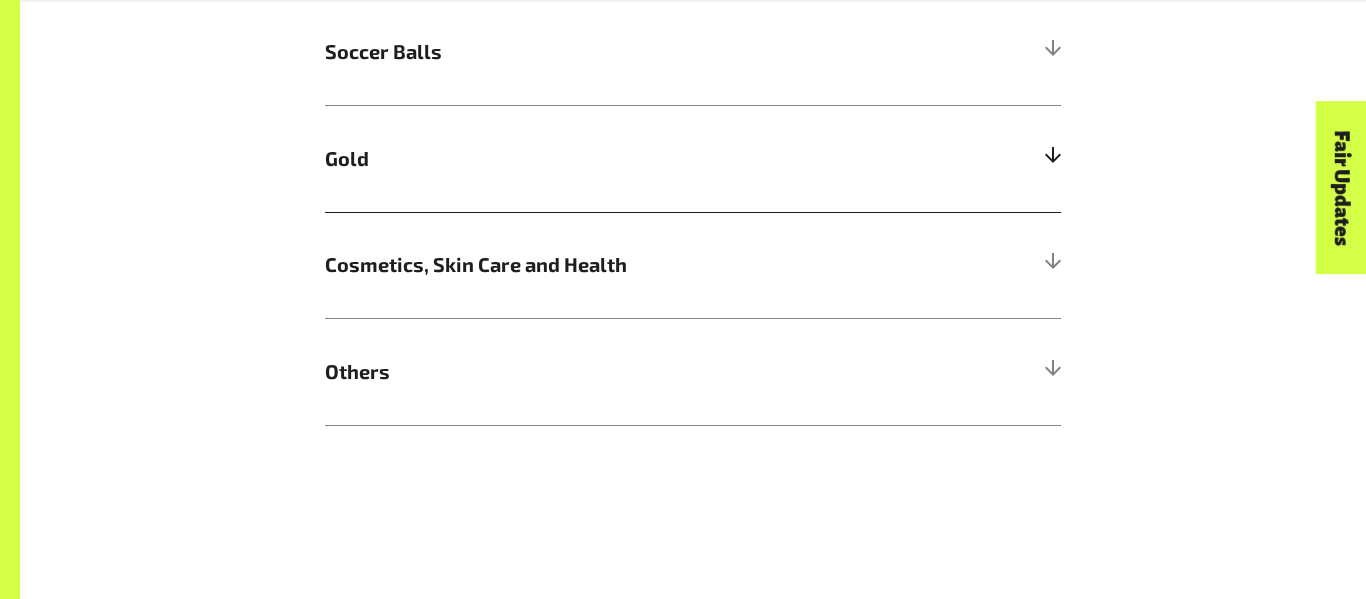 scroll, scrollTop: 1594, scrollLeft: 0, axis: vertical 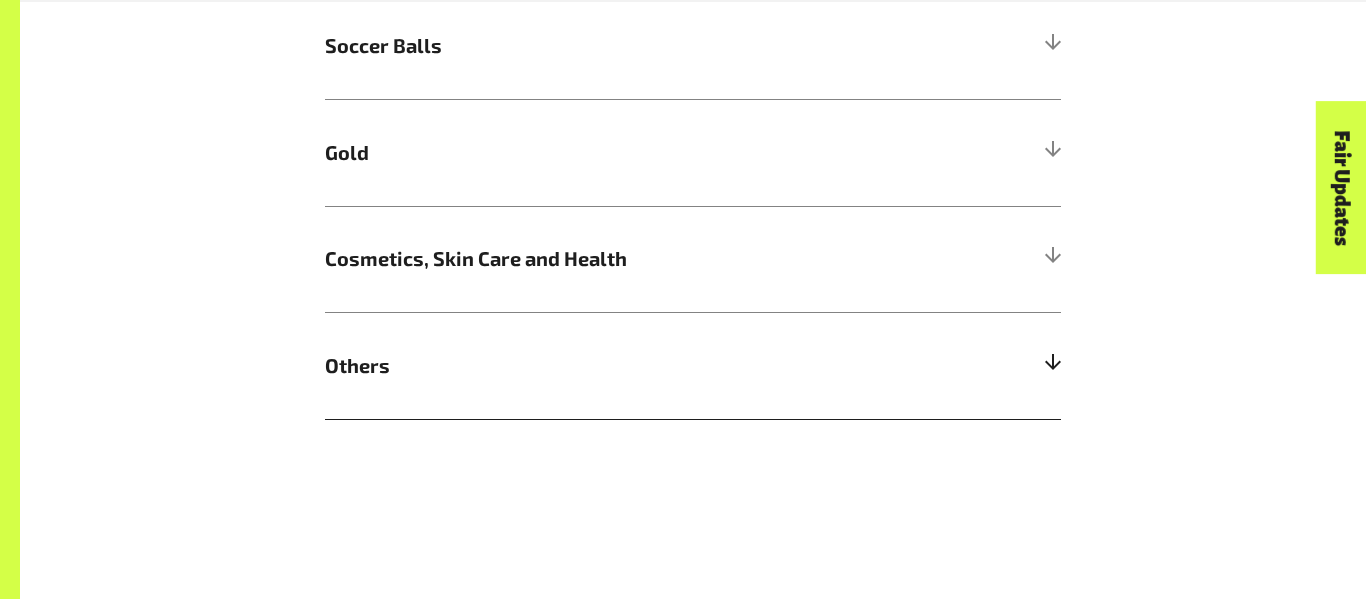 click on "Others" at bounding box center (601, 366) 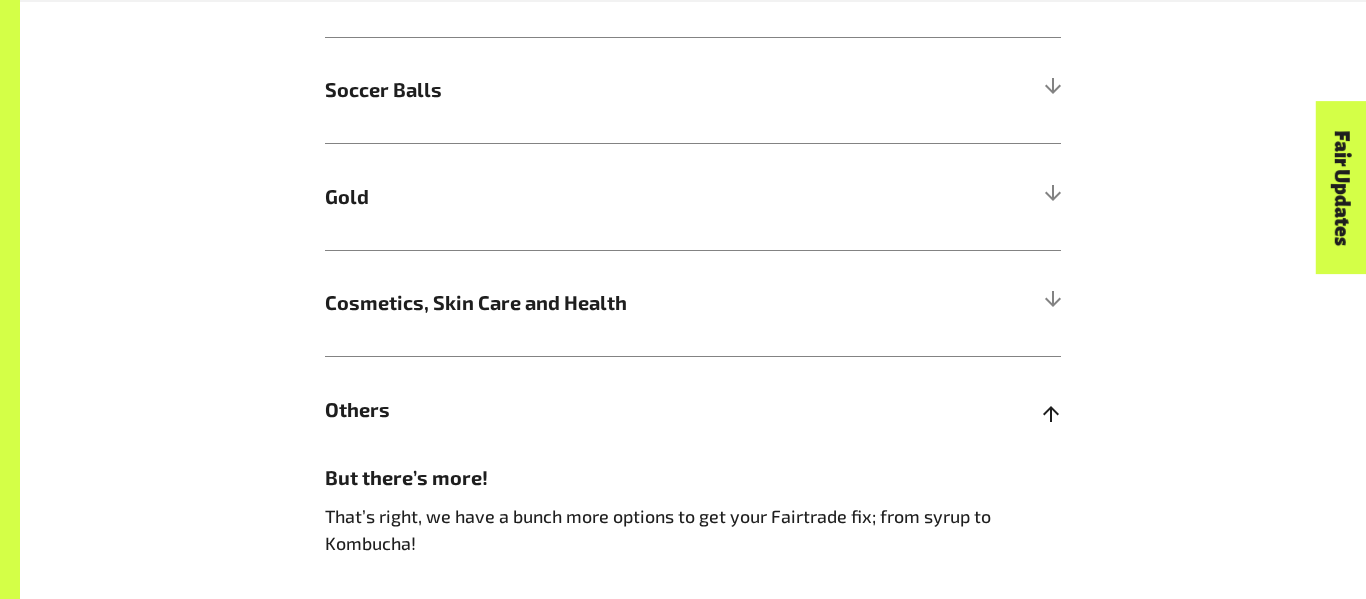 scroll, scrollTop: 1553, scrollLeft: 0, axis: vertical 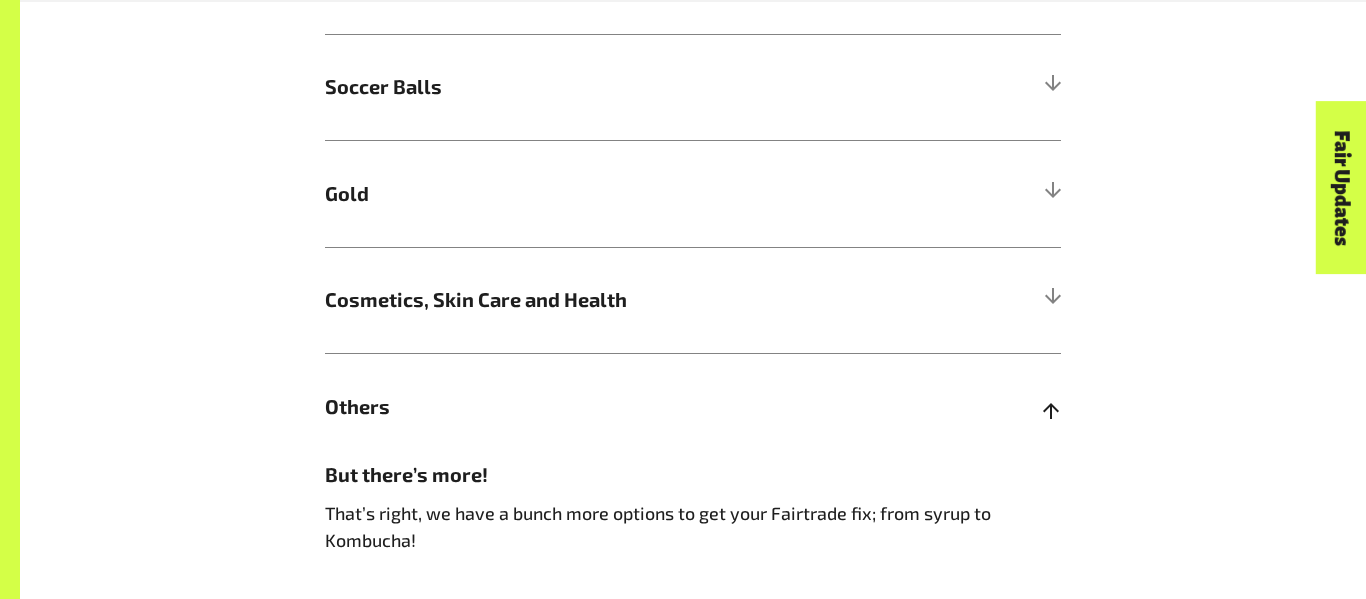 click on "Others" at bounding box center [693, 406] 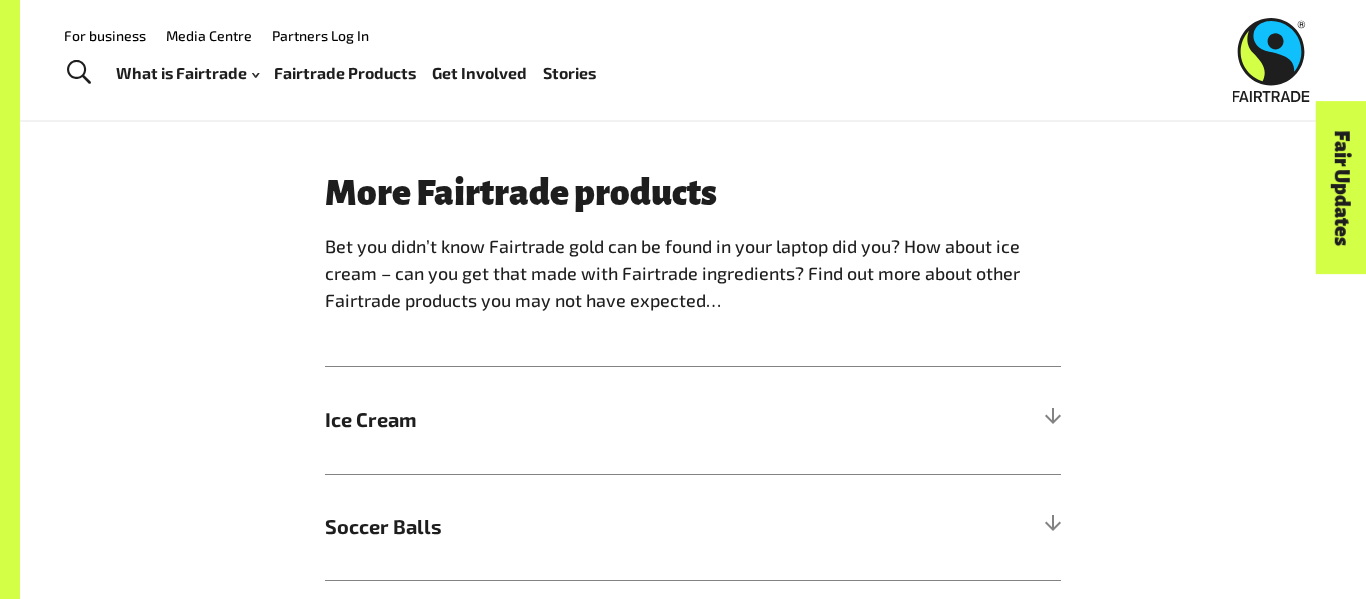 scroll, scrollTop: 1112, scrollLeft: 0, axis: vertical 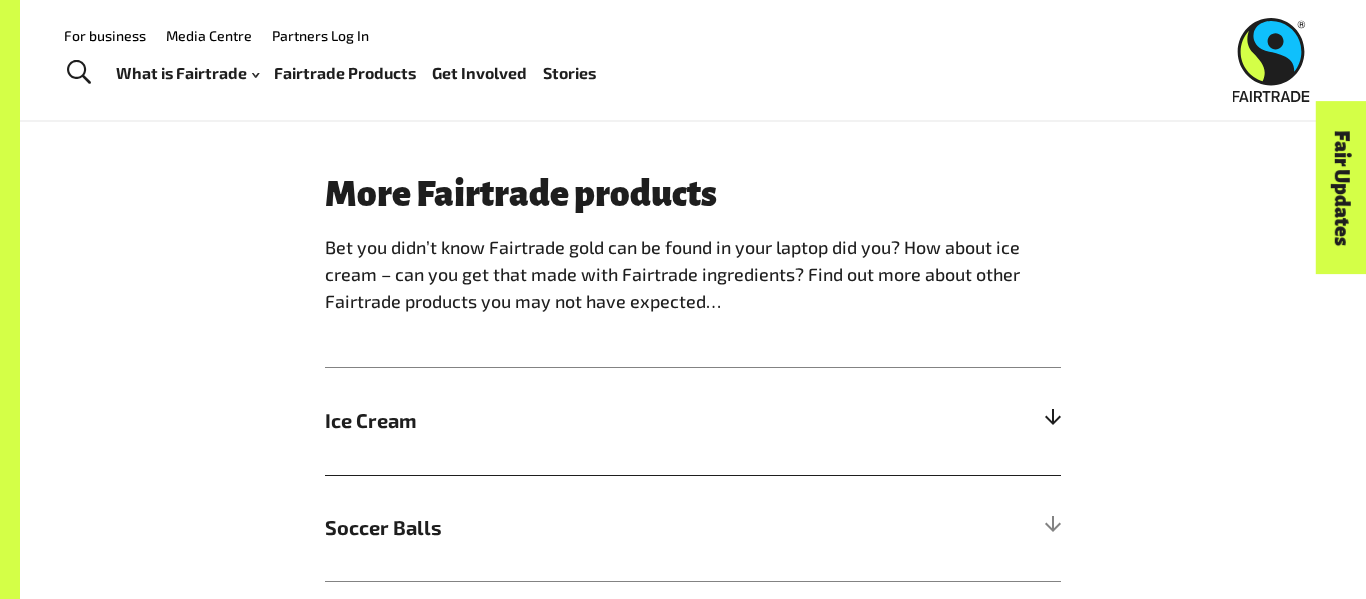 click on "Ice Cream" at bounding box center [601, 421] 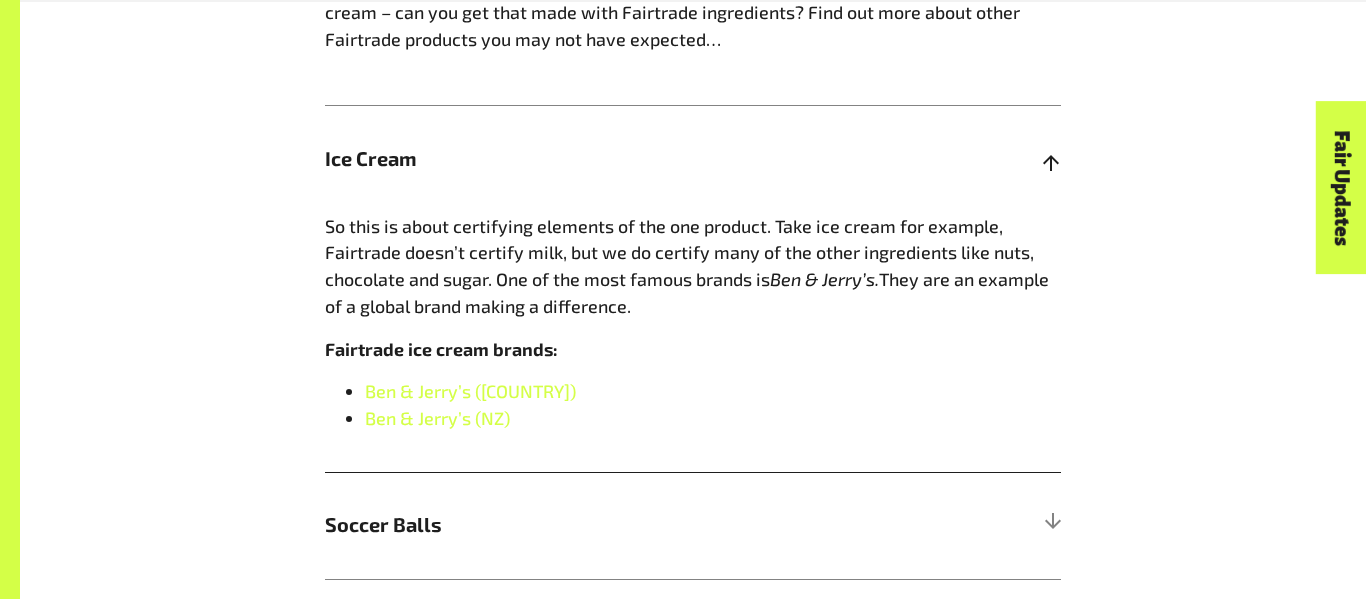 scroll, scrollTop: 1377, scrollLeft: 0, axis: vertical 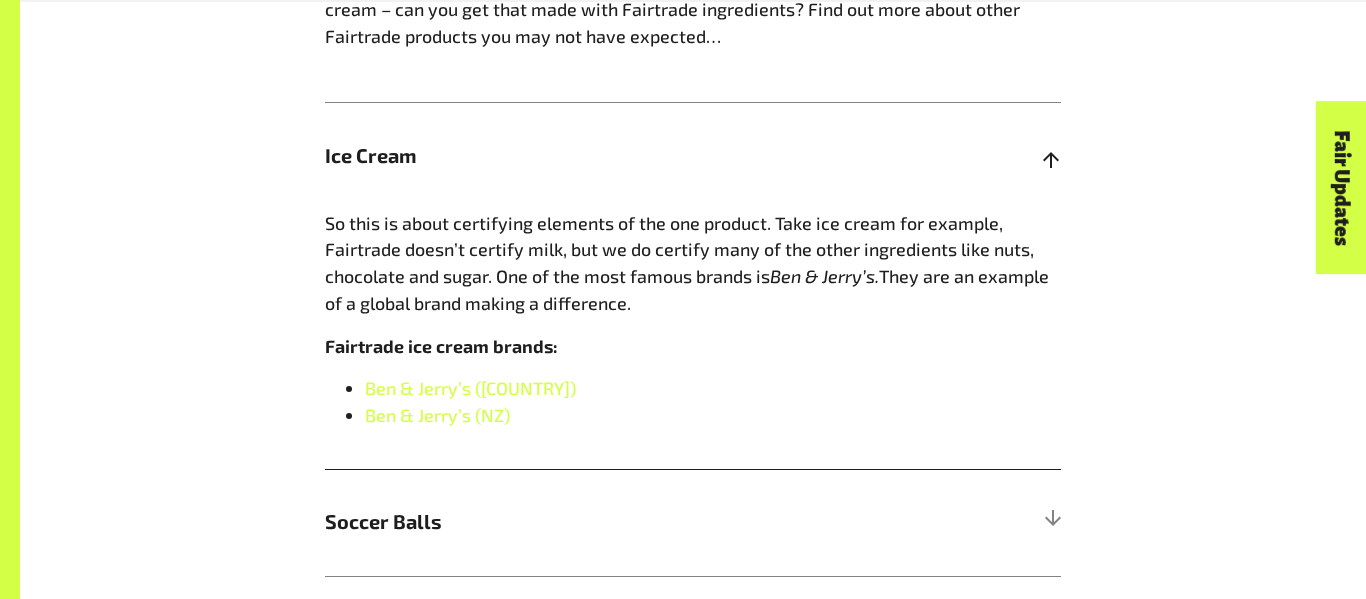click on "Ben & Jerry’s (NZ)" at bounding box center (713, 415) 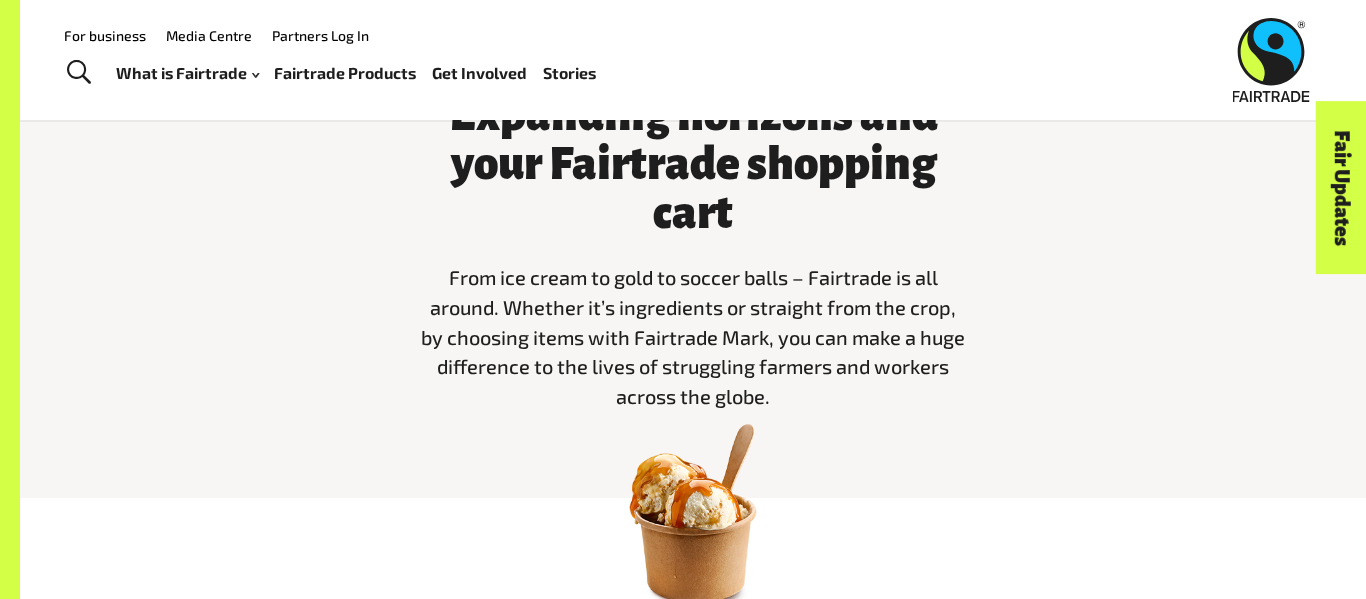 scroll, scrollTop: 0, scrollLeft: 0, axis: both 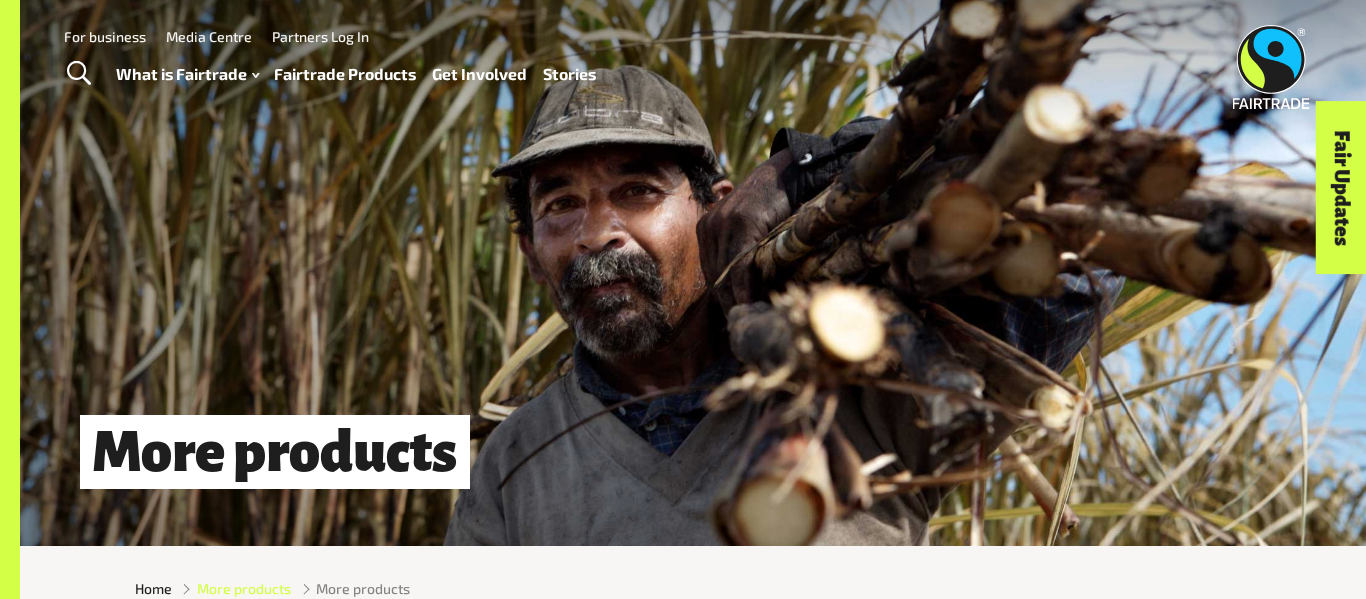 click on "More products" at bounding box center (244, 588) 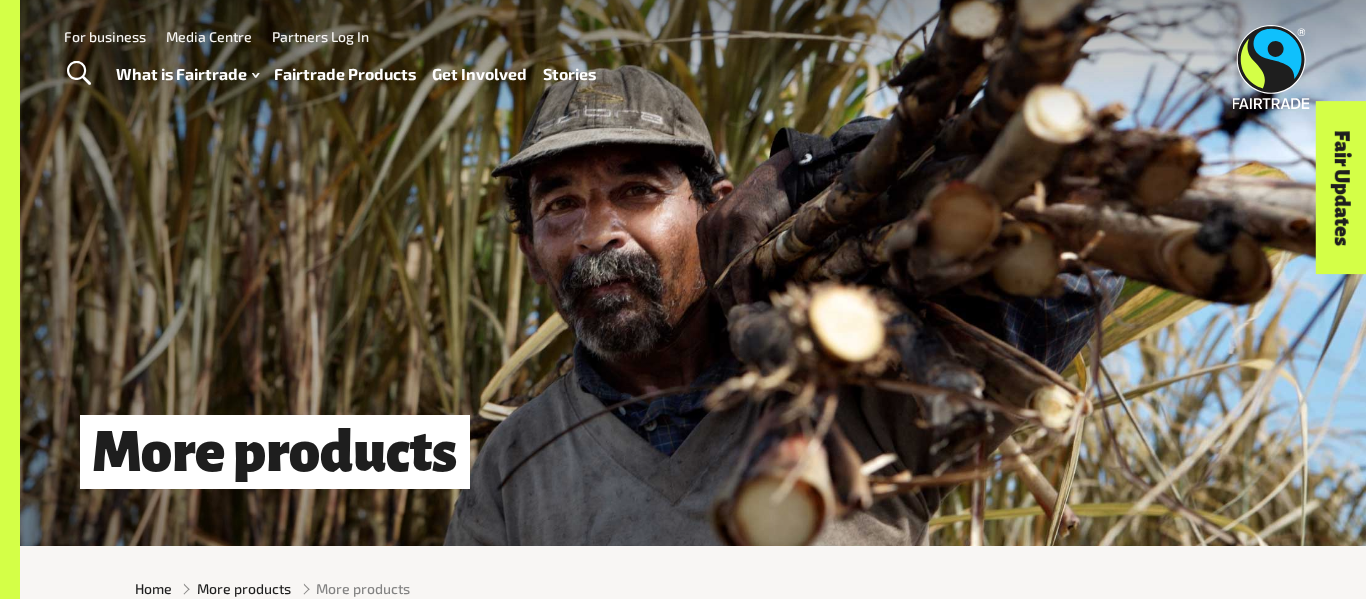 scroll, scrollTop: 0, scrollLeft: 0, axis: both 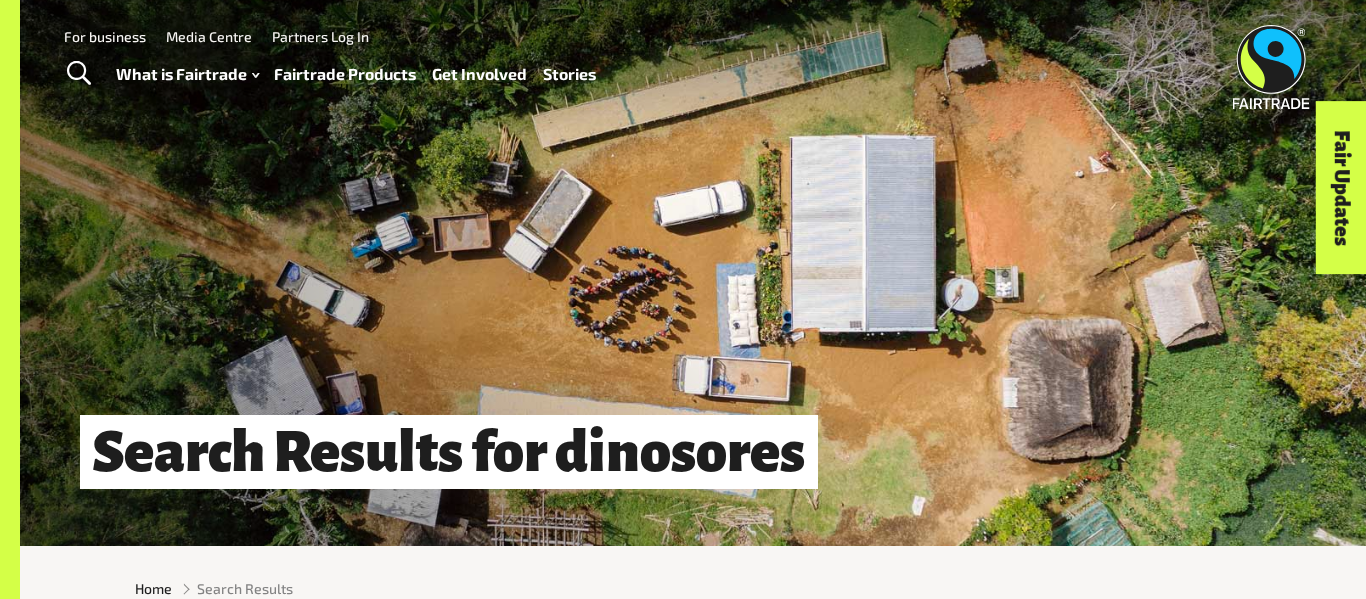 click at bounding box center (78, 74) 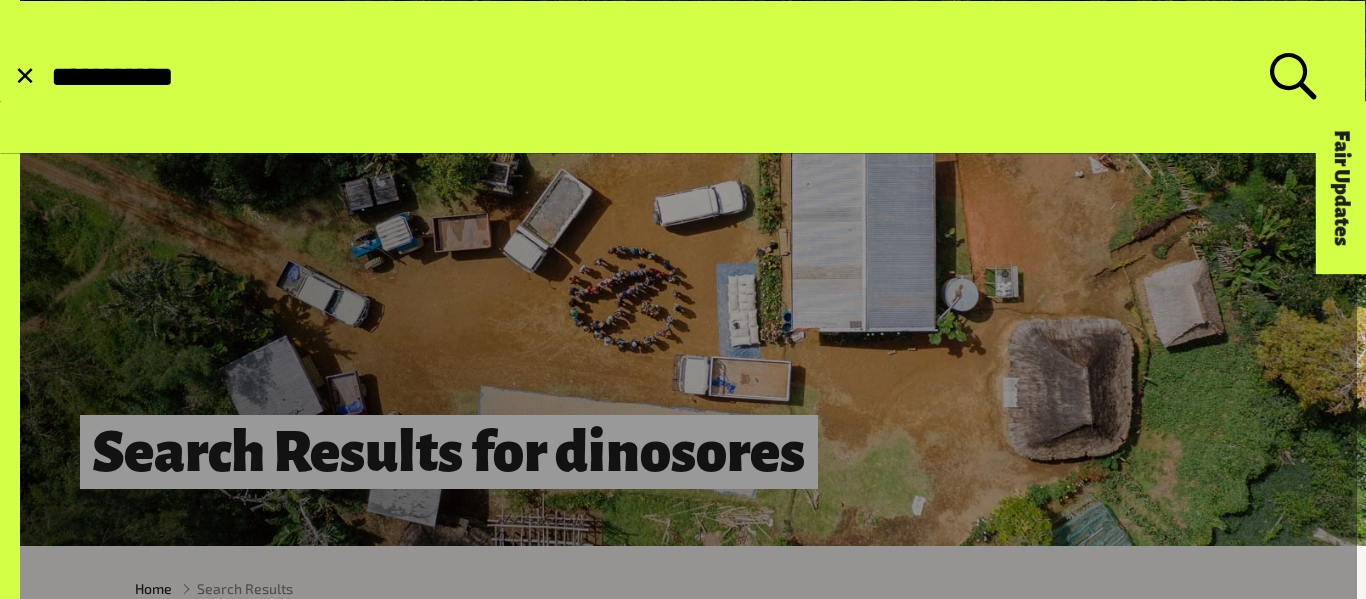type on "**********" 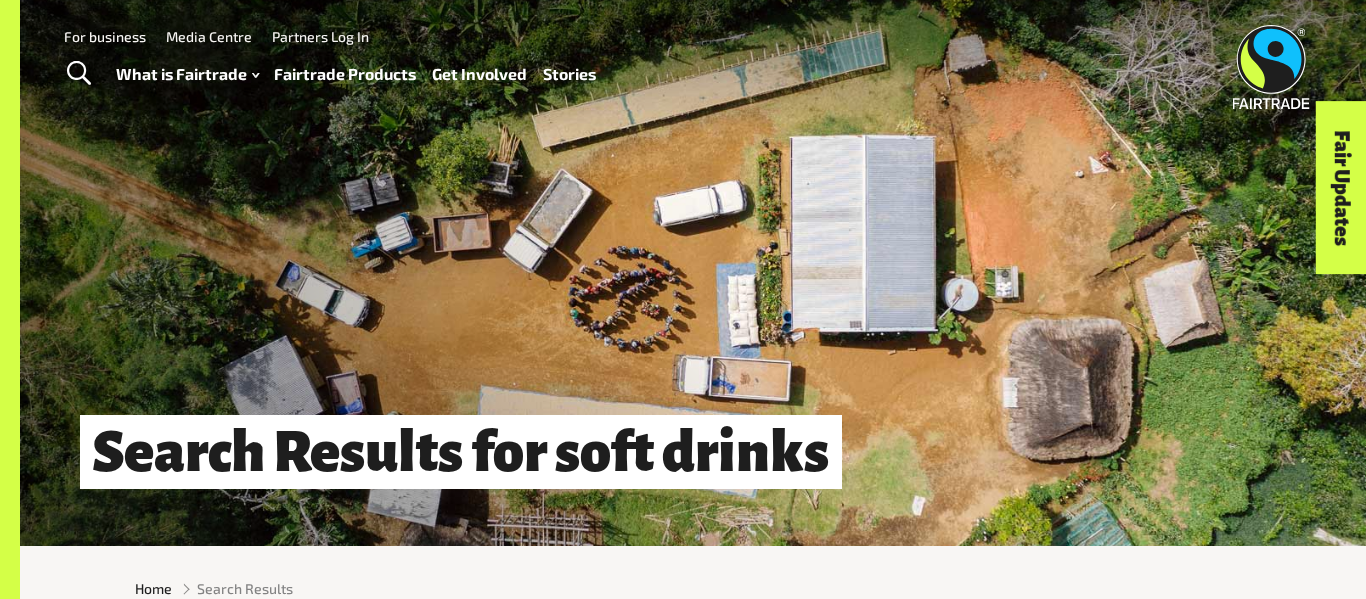 scroll, scrollTop: 0, scrollLeft: 0, axis: both 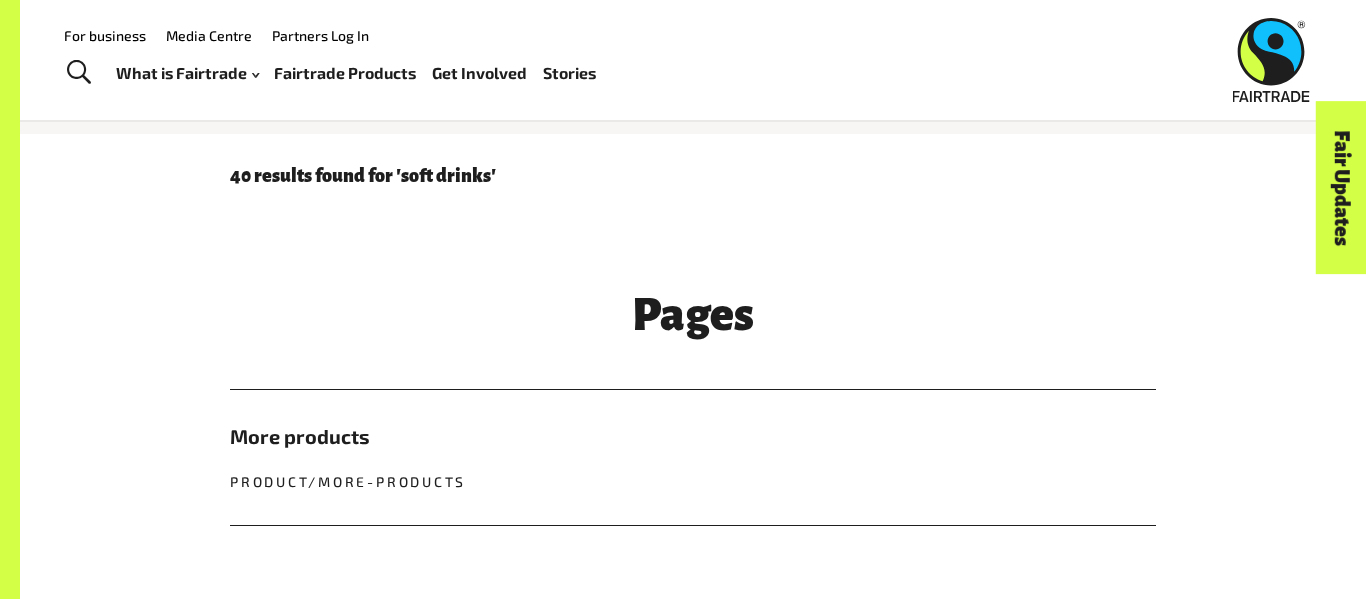 click on "Pages" at bounding box center (693, 315) 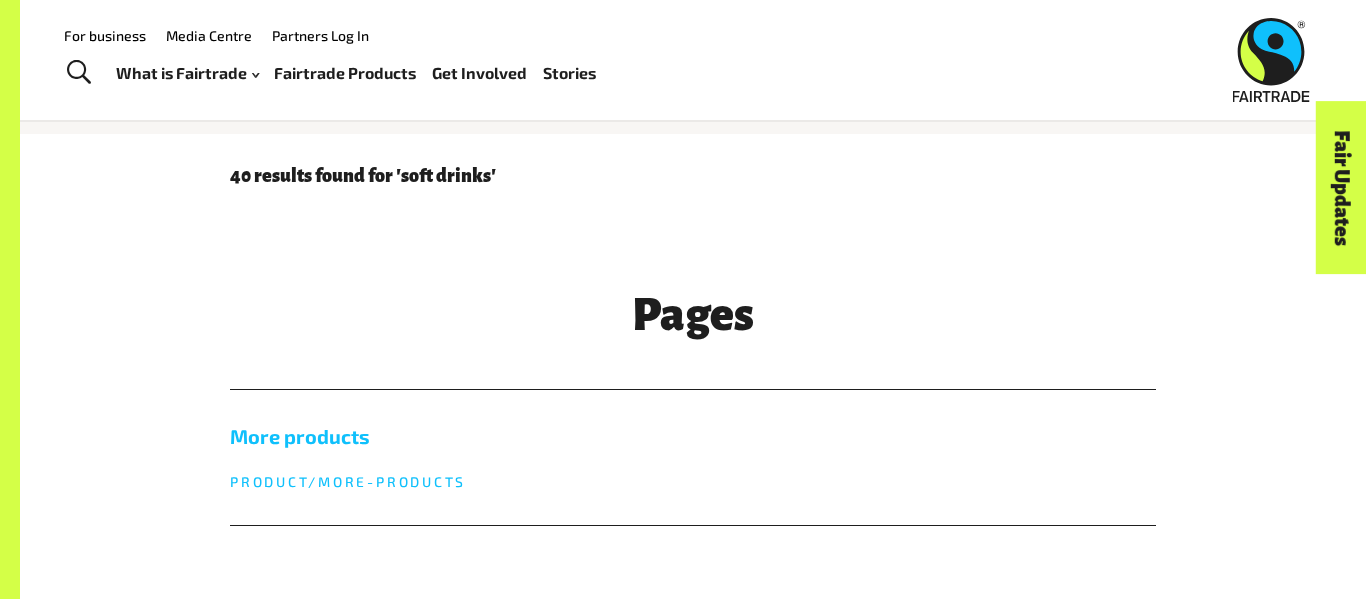 click on "More products
product/more-products" at bounding box center (693, 457) 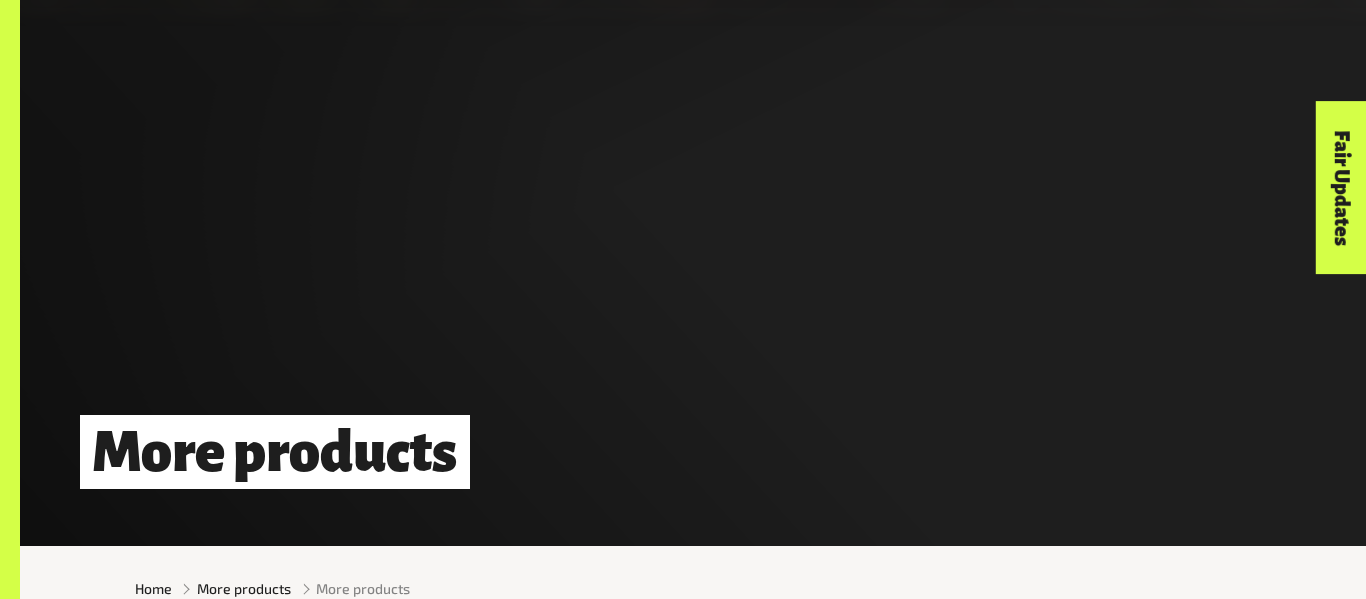 scroll, scrollTop: 157, scrollLeft: 0, axis: vertical 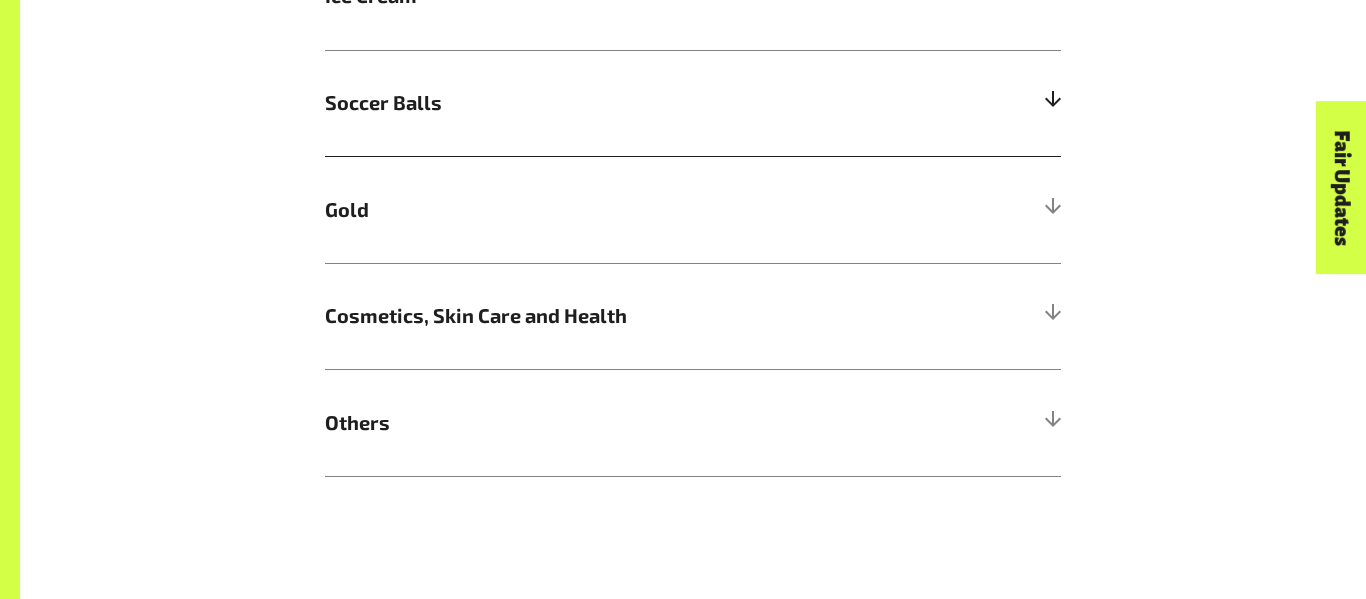 click on "Cosmetics, Skin Care and Health" at bounding box center [601, 316] 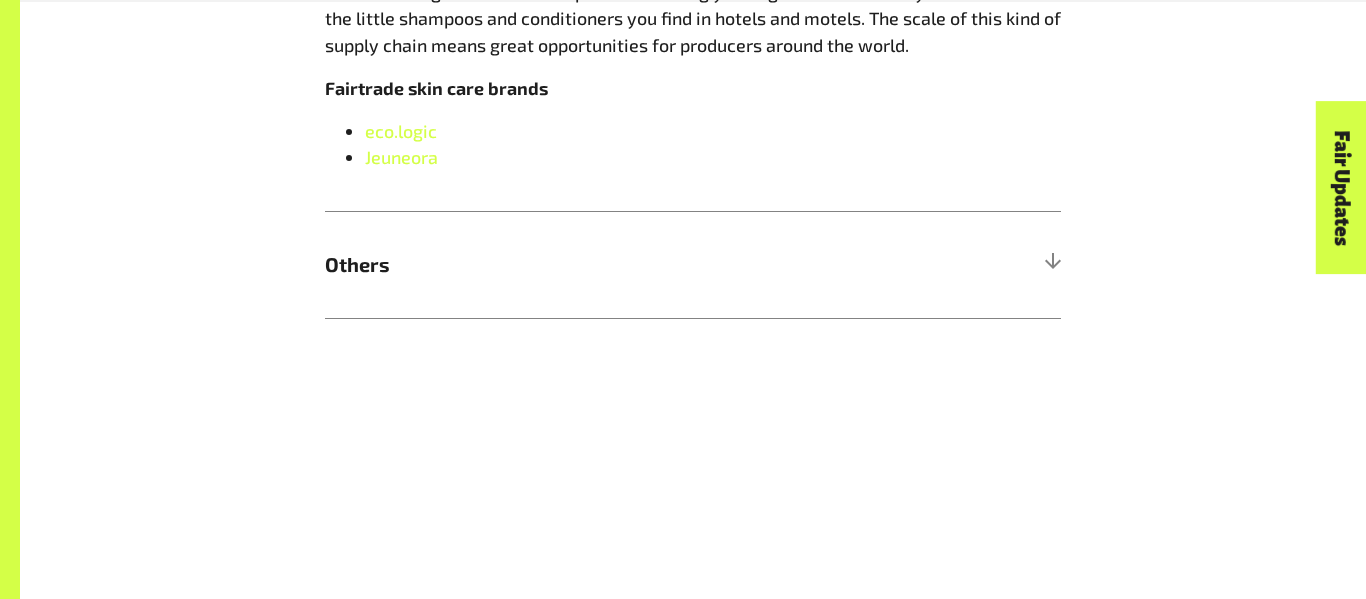 scroll, scrollTop: 2050, scrollLeft: 0, axis: vertical 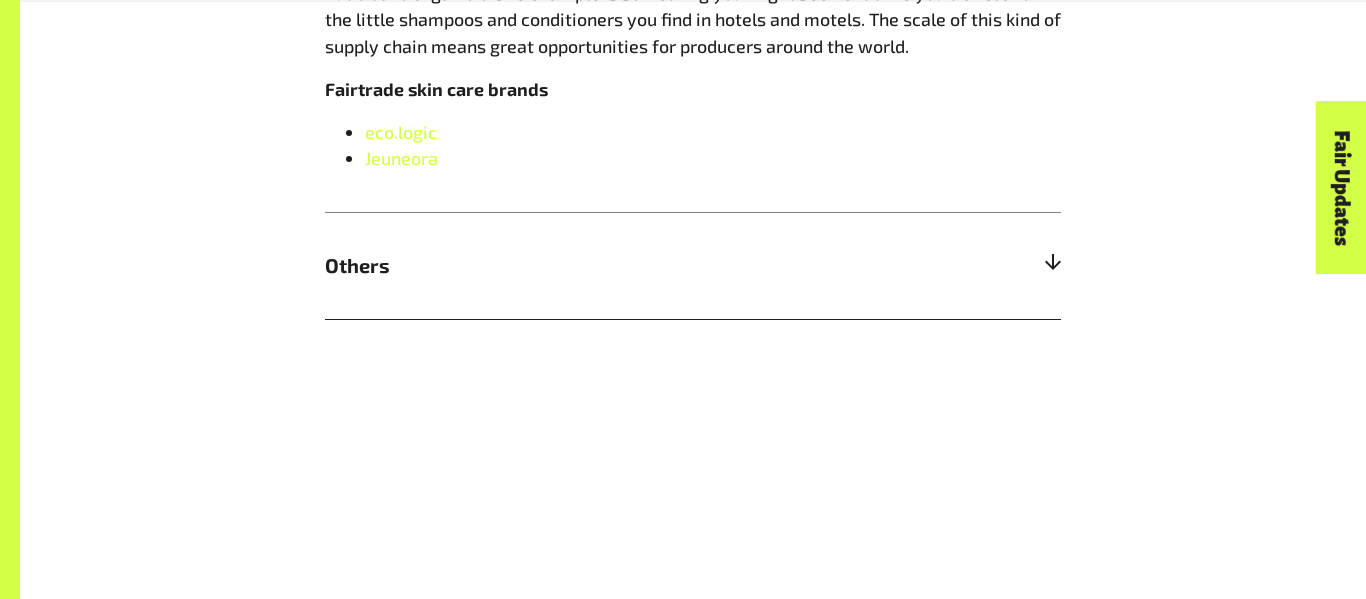 click on "Others" at bounding box center [693, 265] 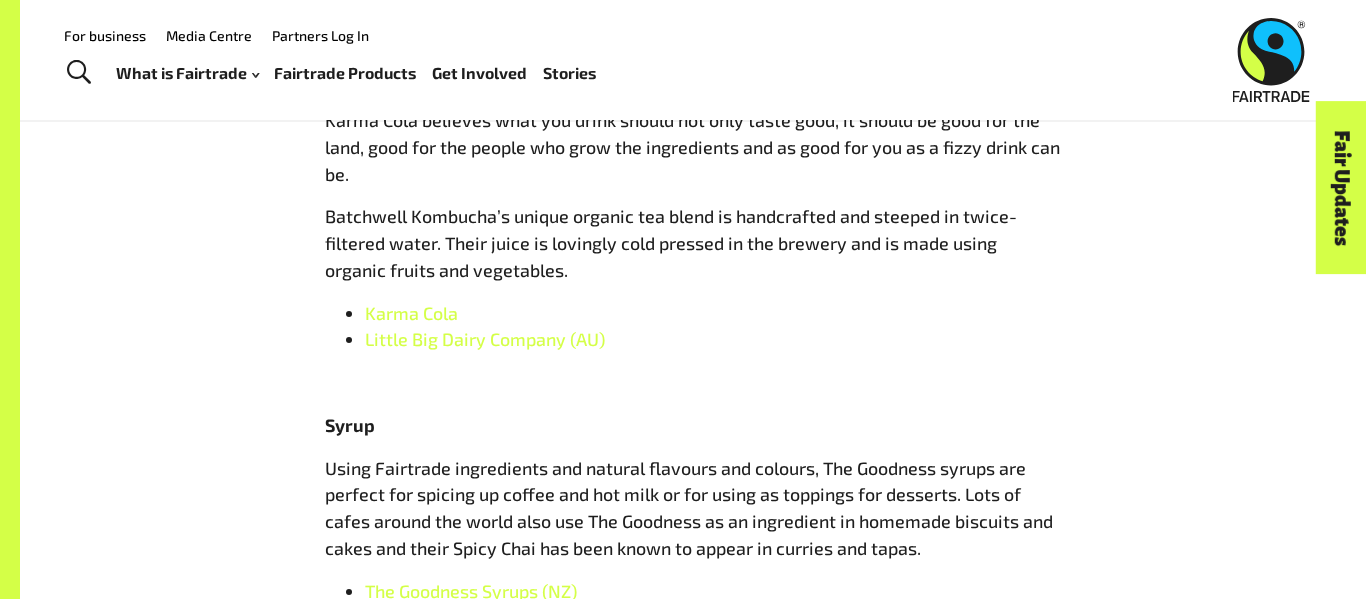 scroll, scrollTop: 1912, scrollLeft: 0, axis: vertical 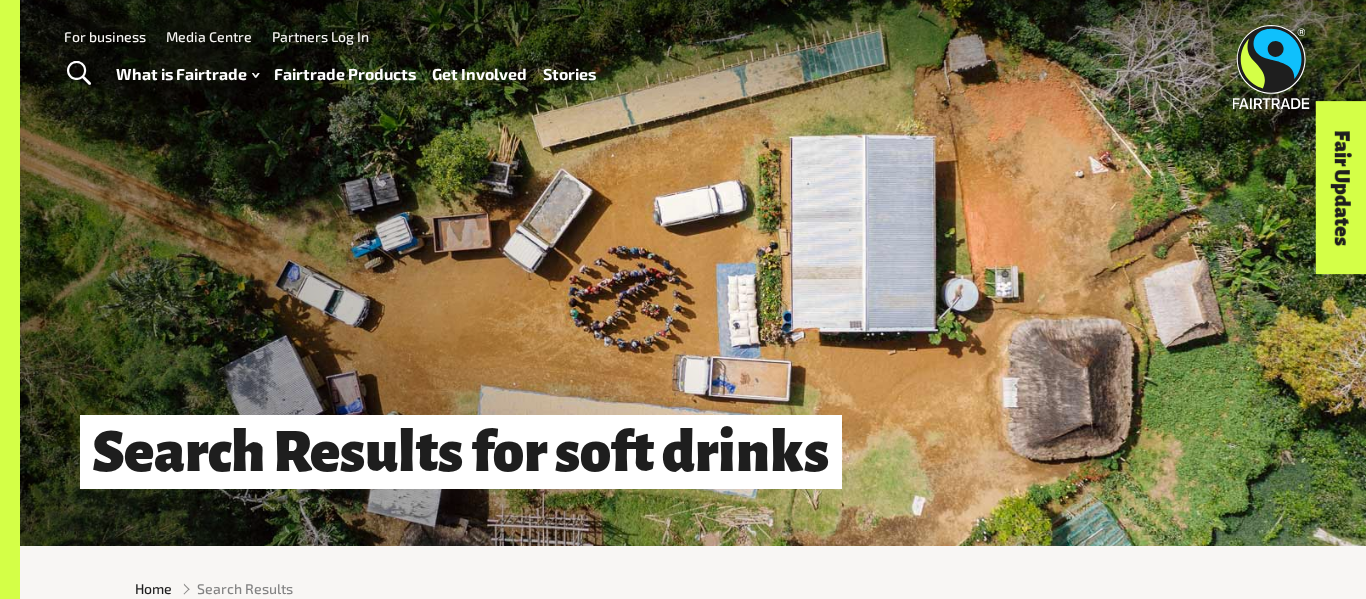 click at bounding box center (79, 74) 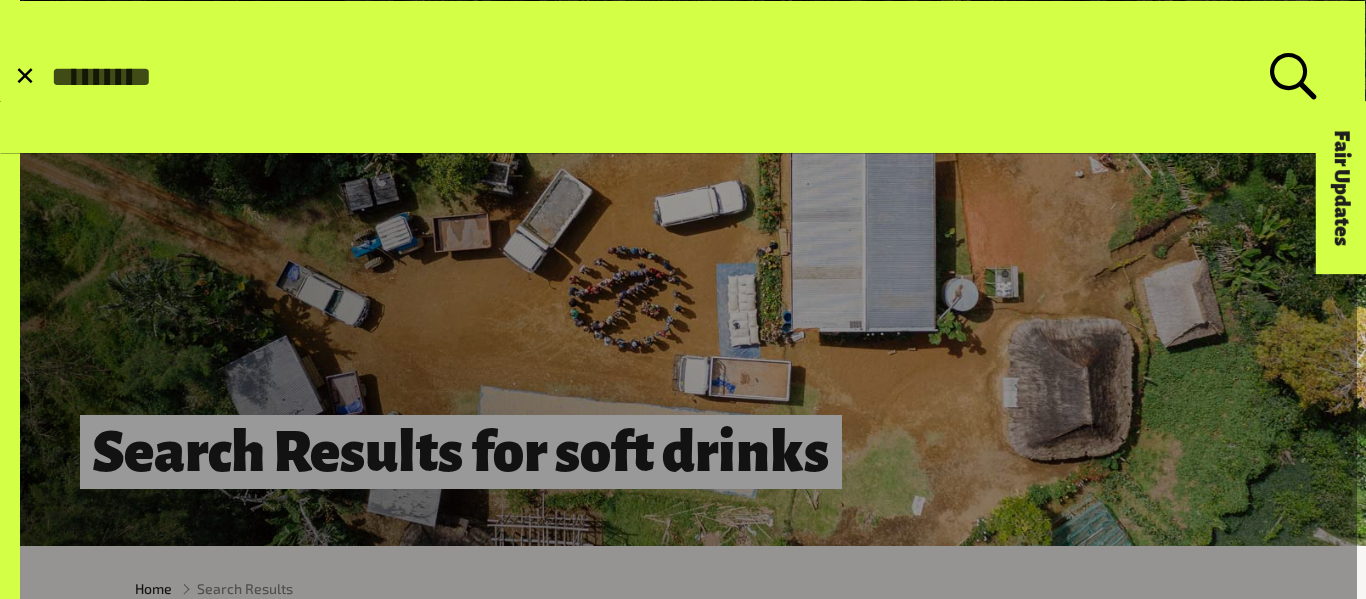 click on "Media Centre" at bounding box center (-265, 537) 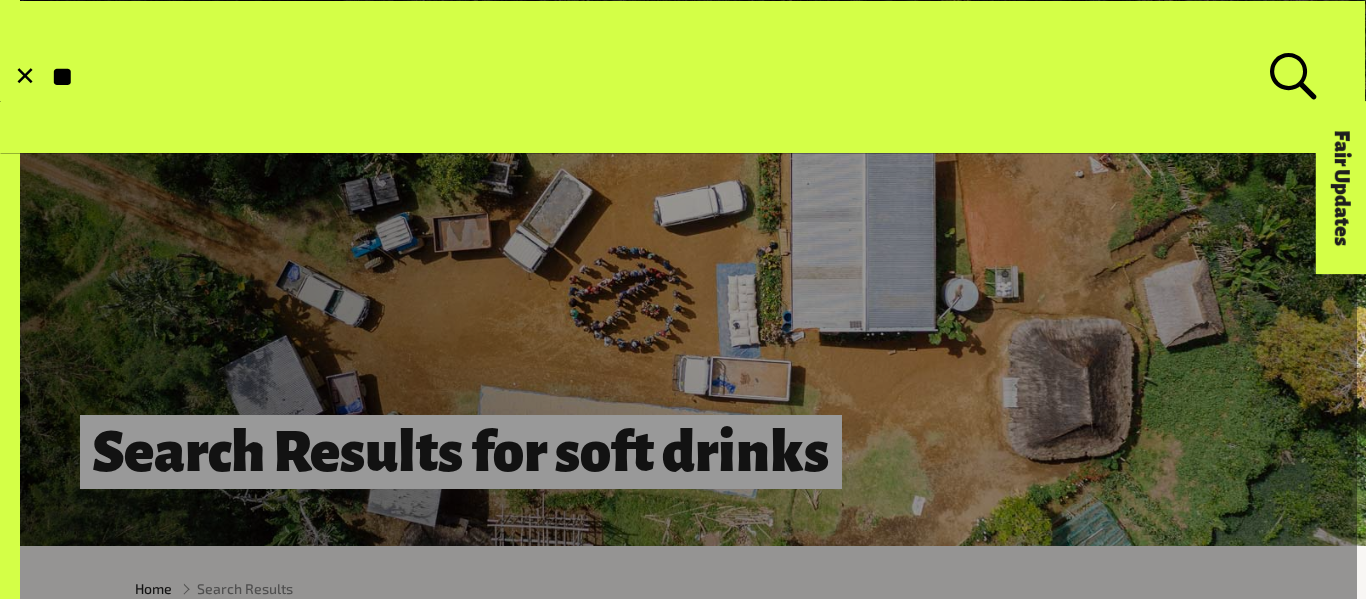 type on "*" 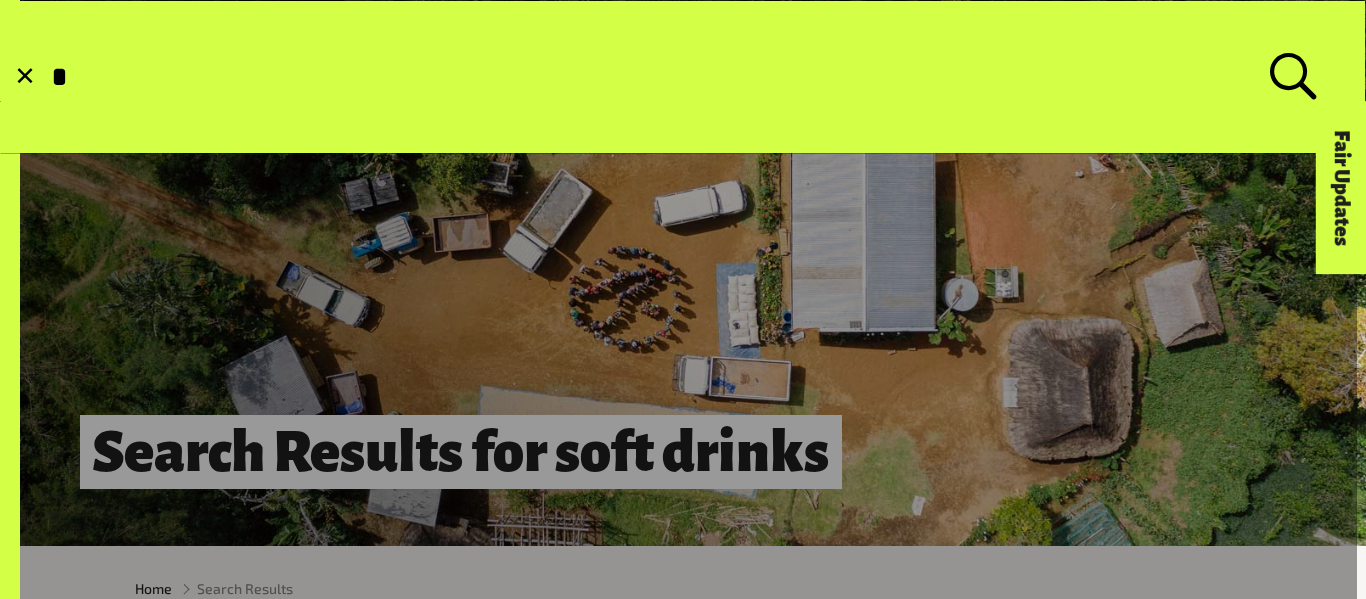type 